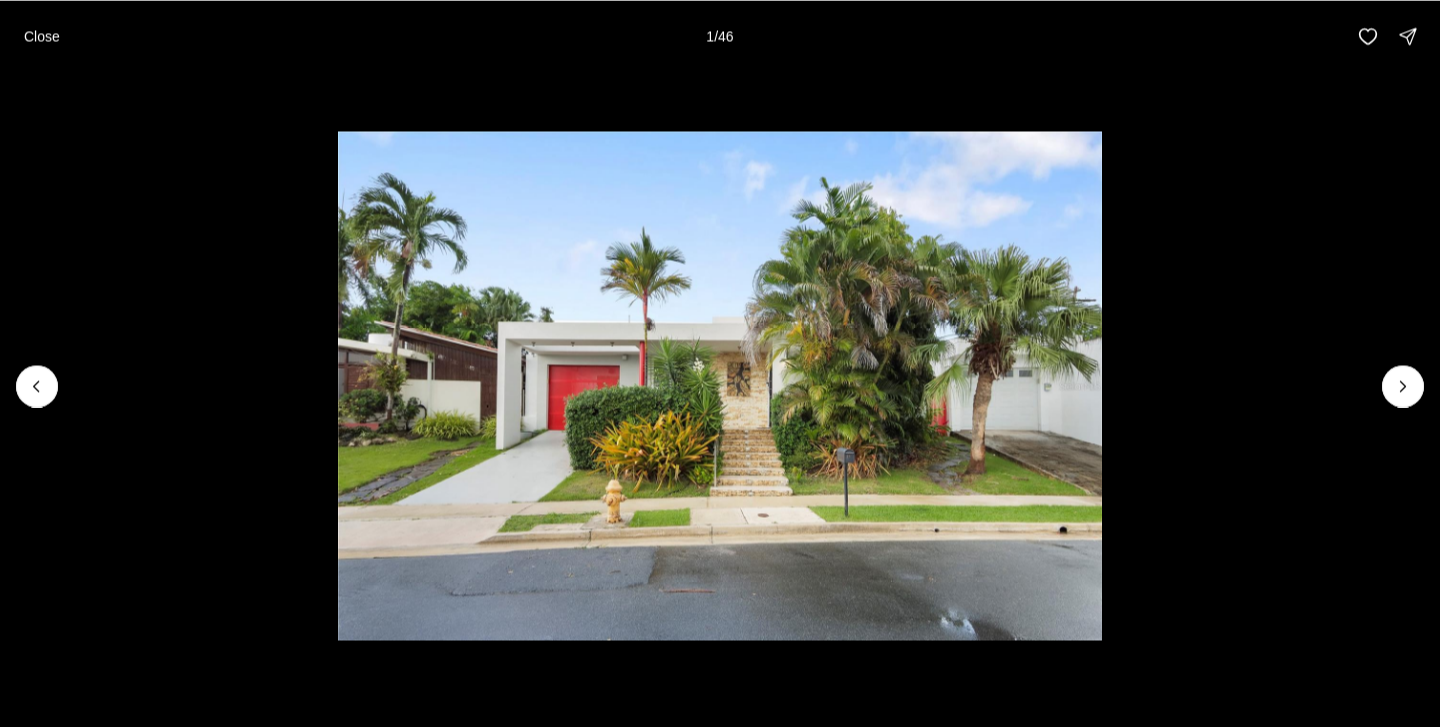 scroll, scrollTop: 0, scrollLeft: 0, axis: both 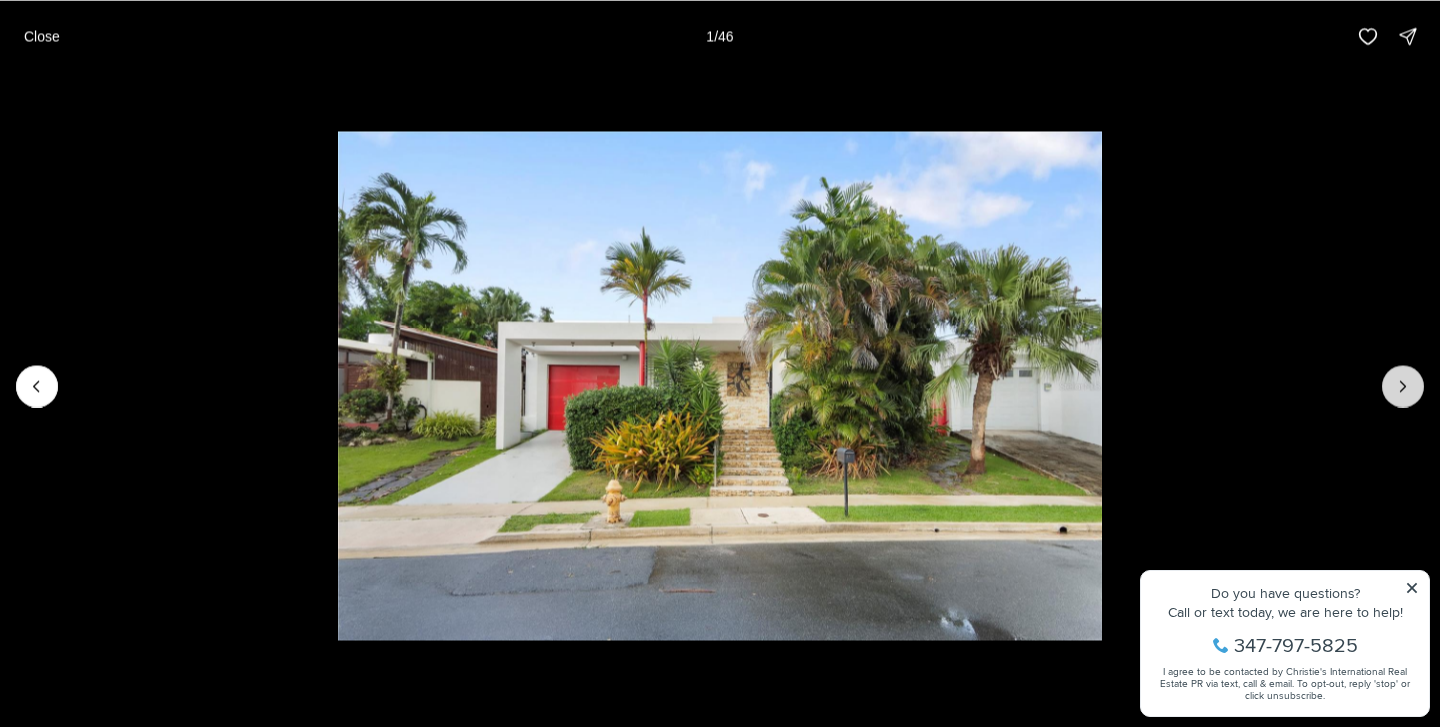 click at bounding box center [1403, 386] 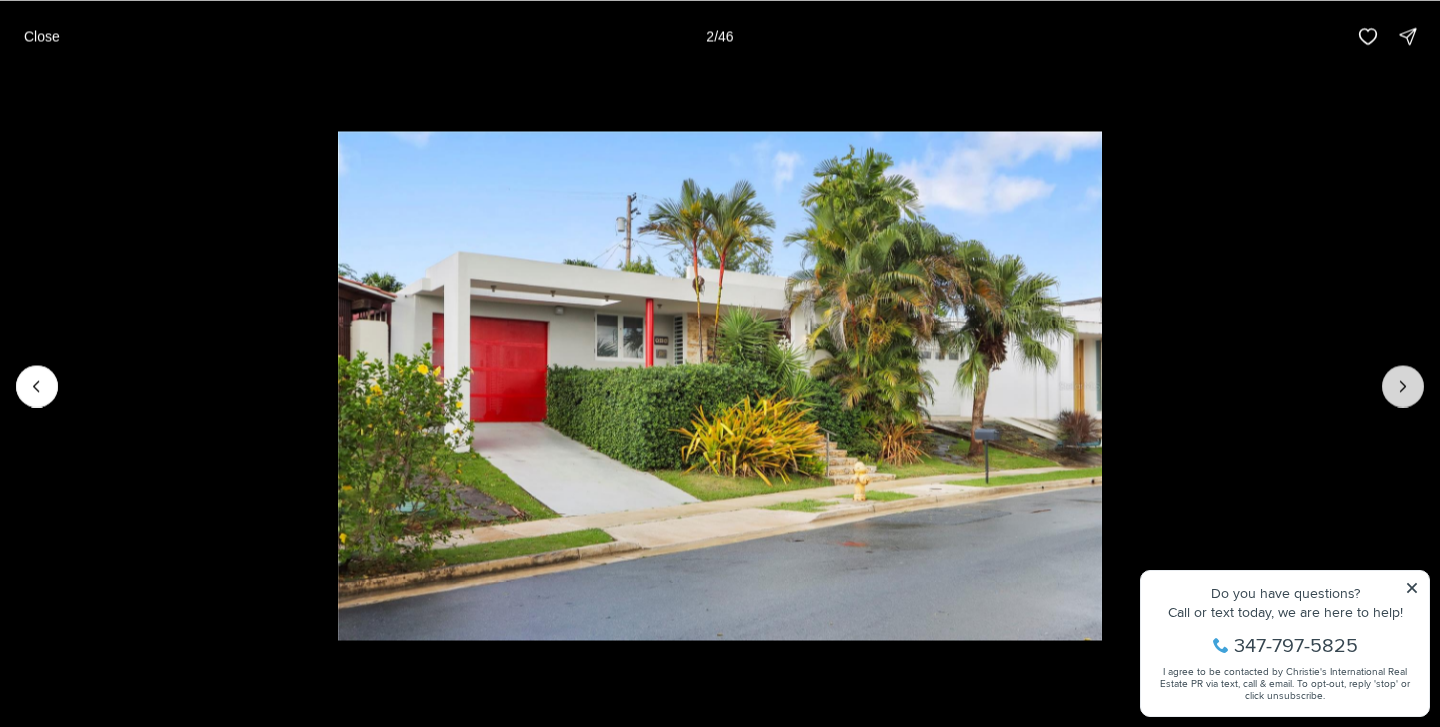 click at bounding box center (1403, 386) 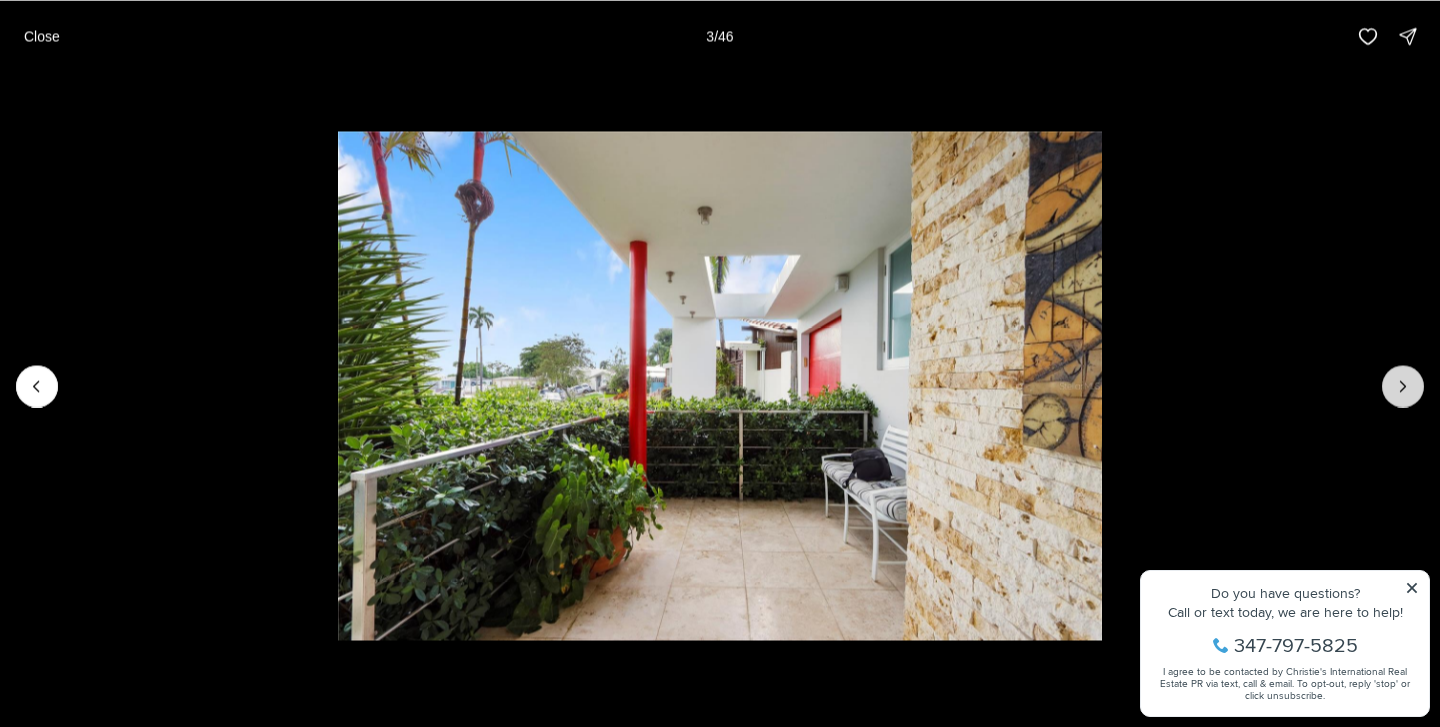 click at bounding box center (1403, 386) 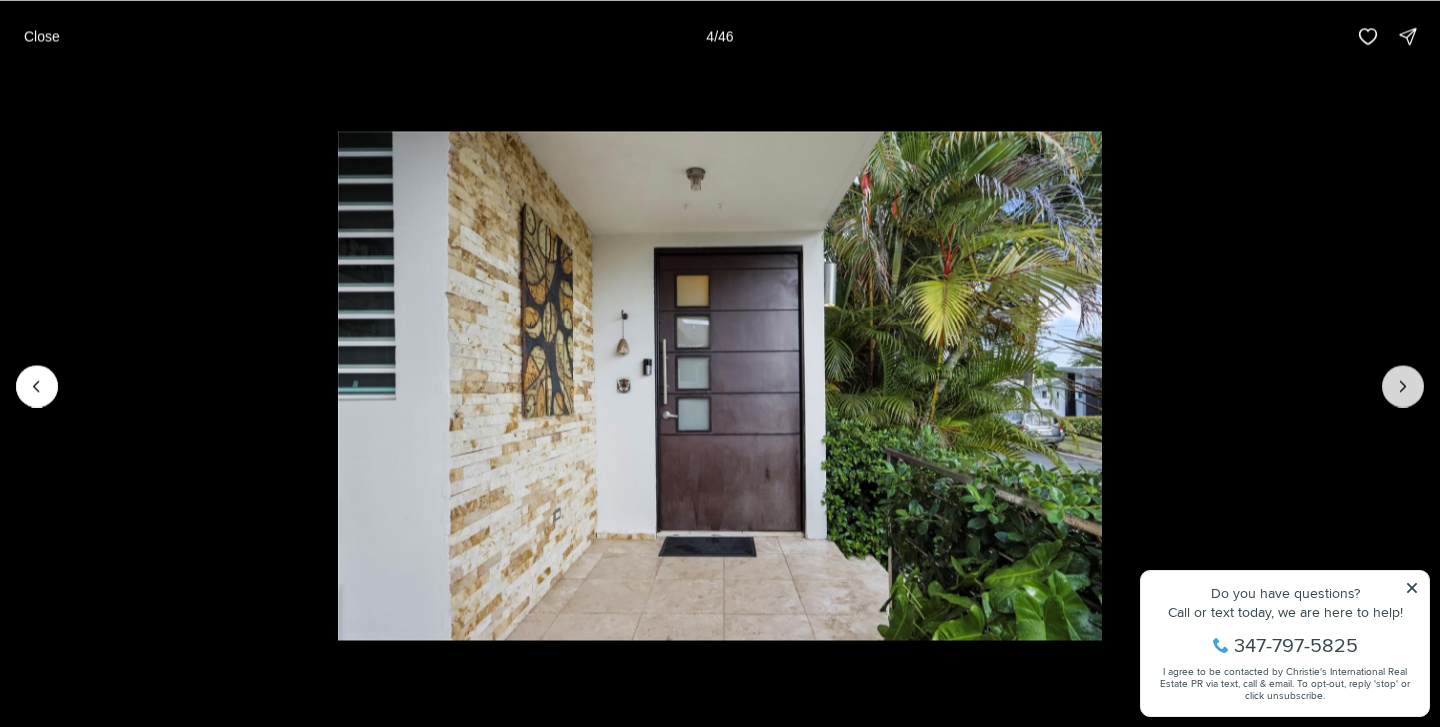 click at bounding box center (1403, 386) 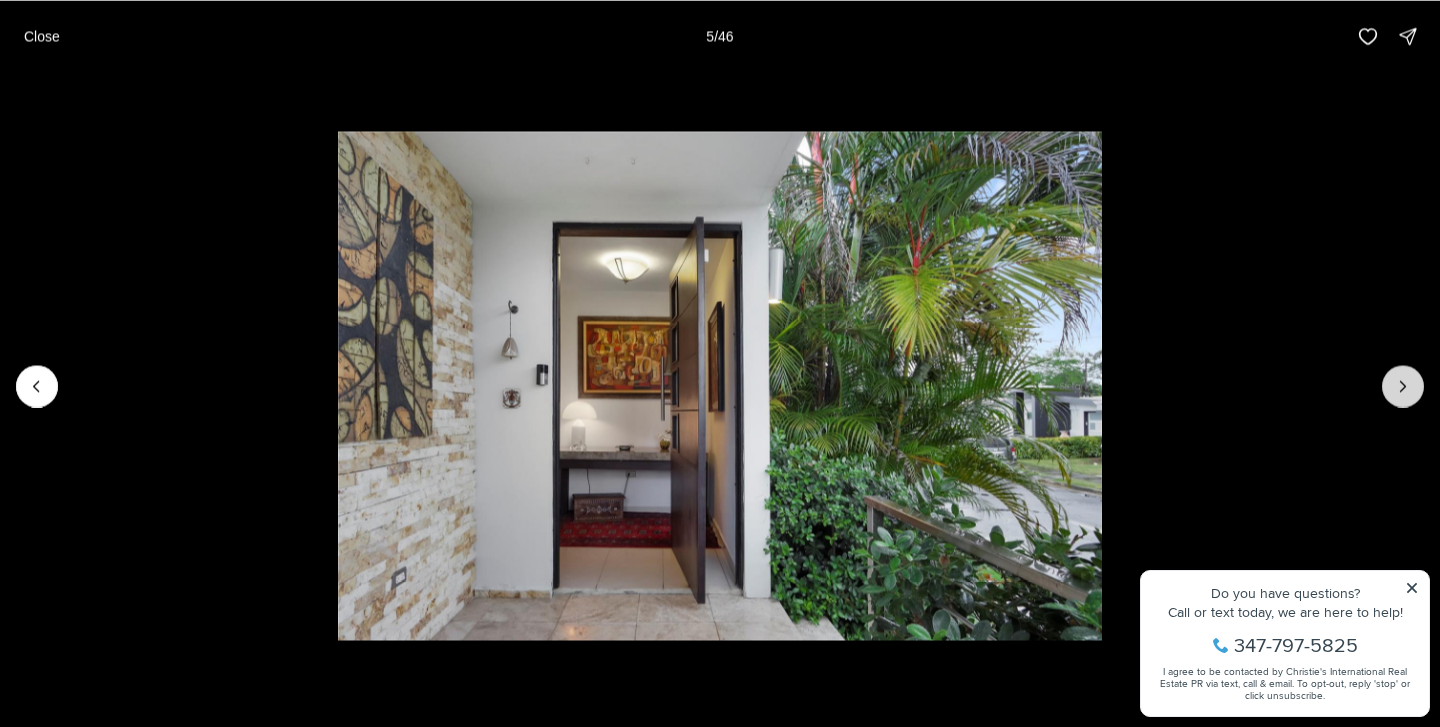 click at bounding box center (1403, 386) 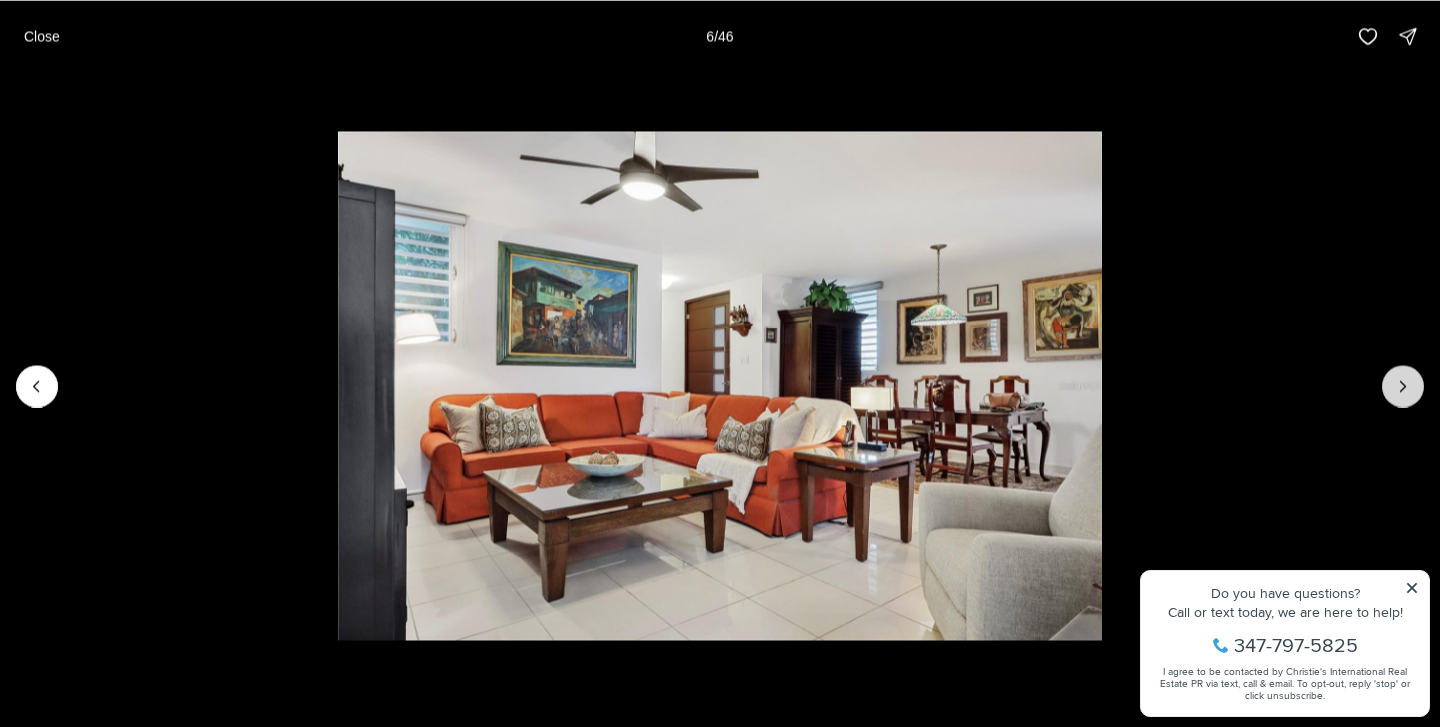 click at bounding box center [1403, 386] 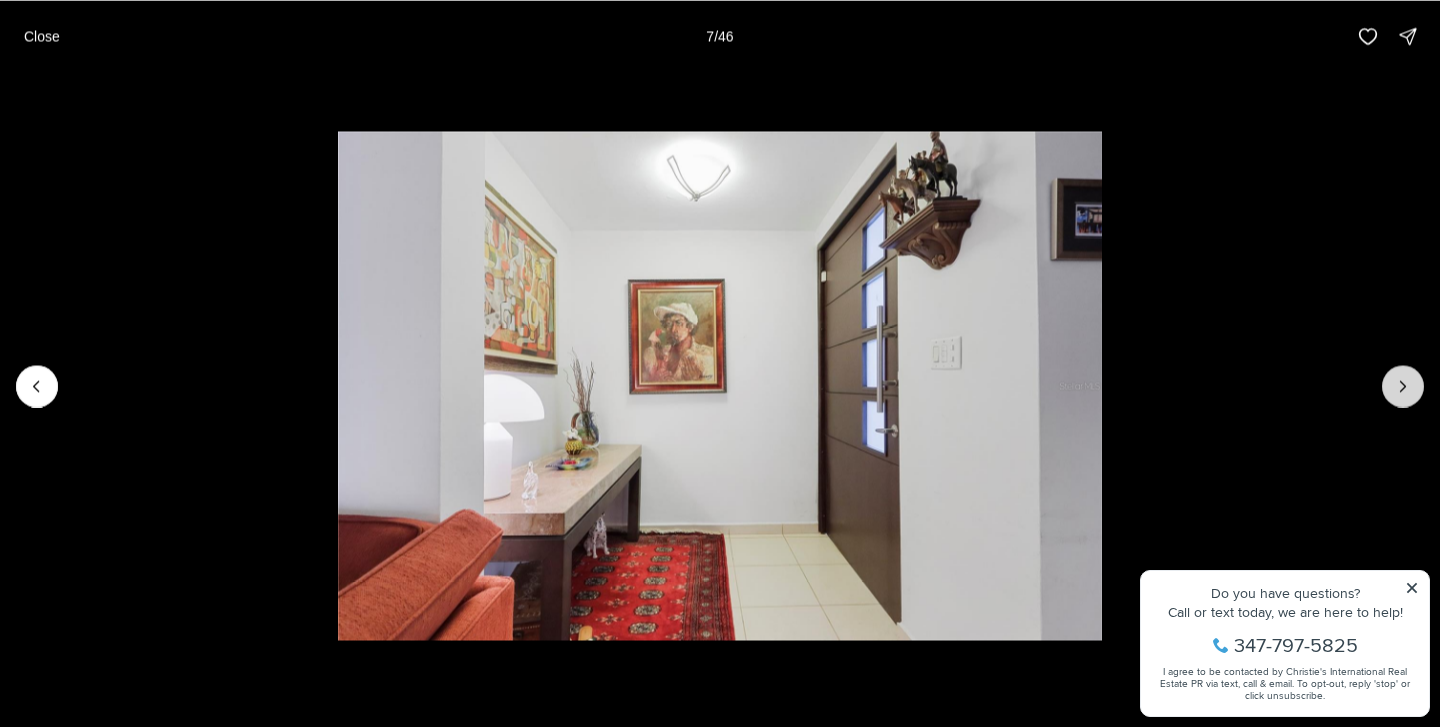 click at bounding box center (1403, 386) 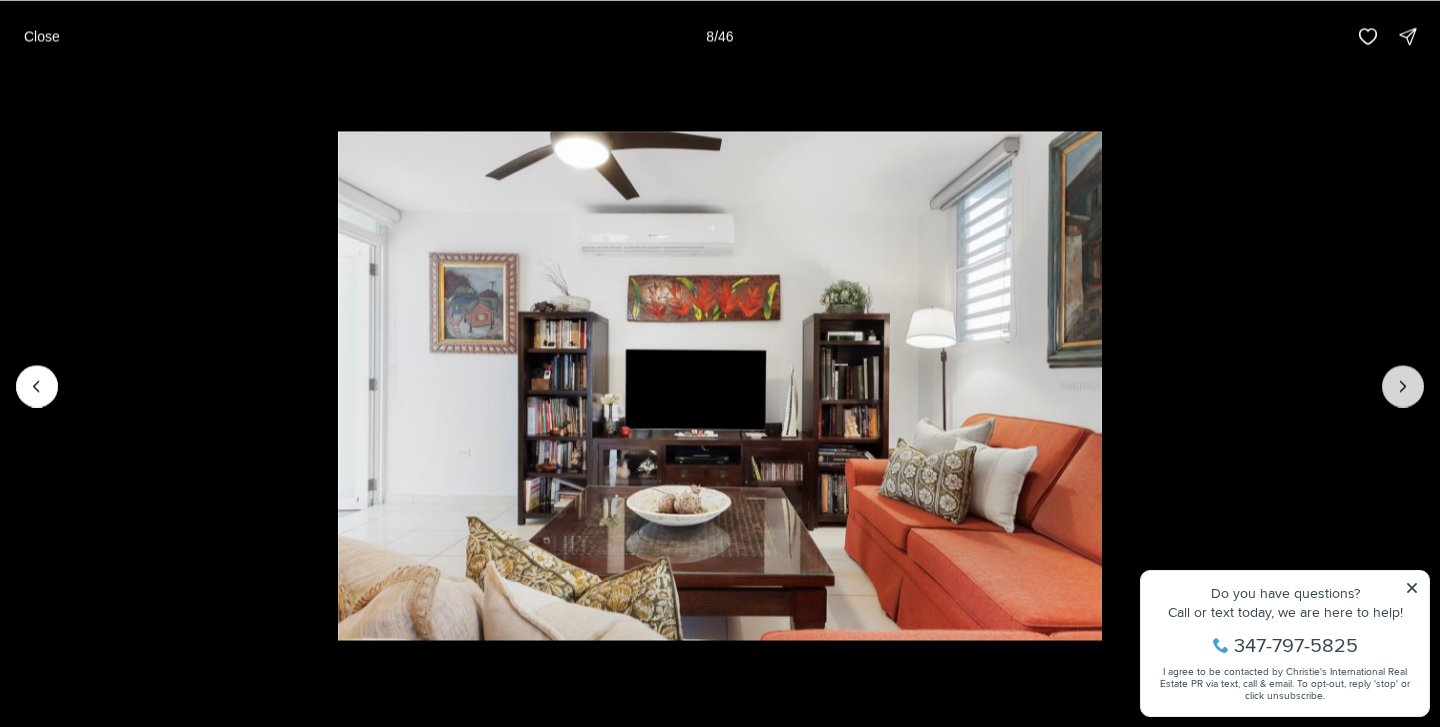 click at bounding box center (1403, 386) 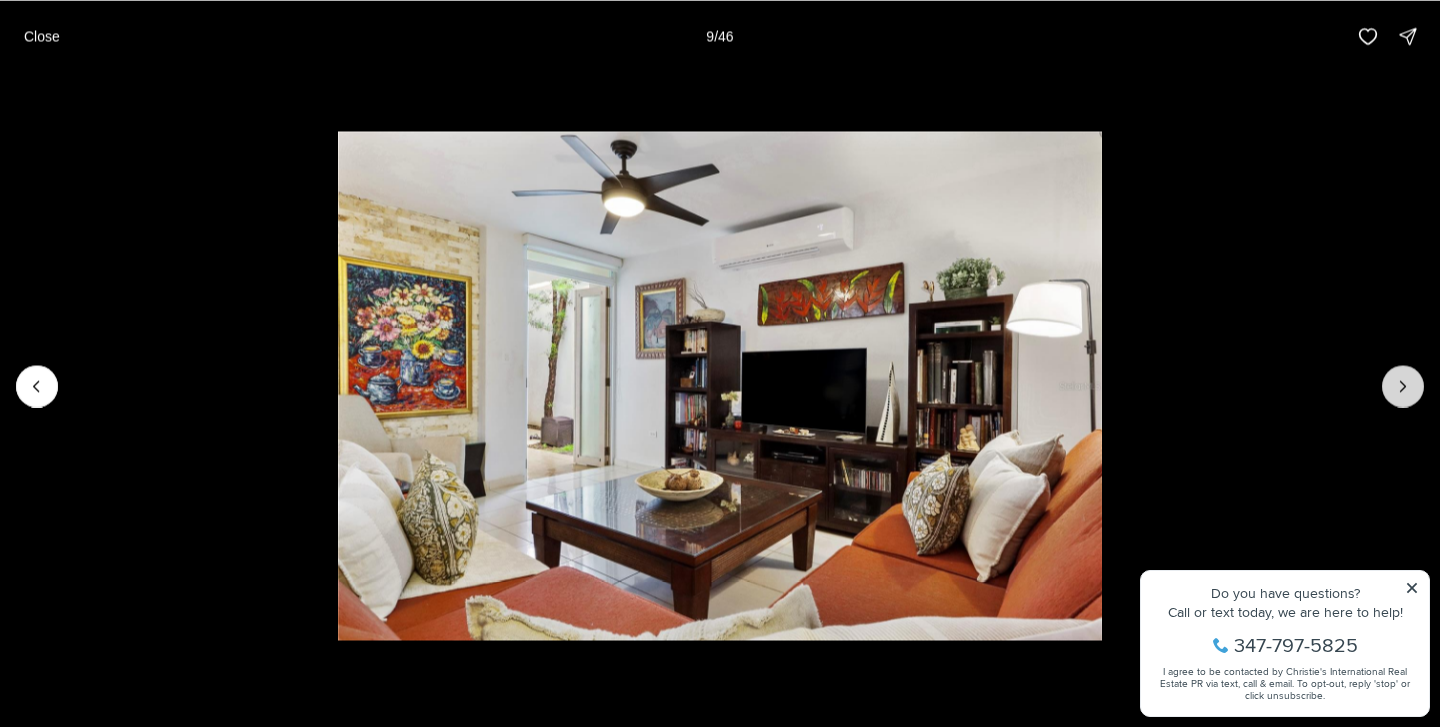 click at bounding box center [1403, 386] 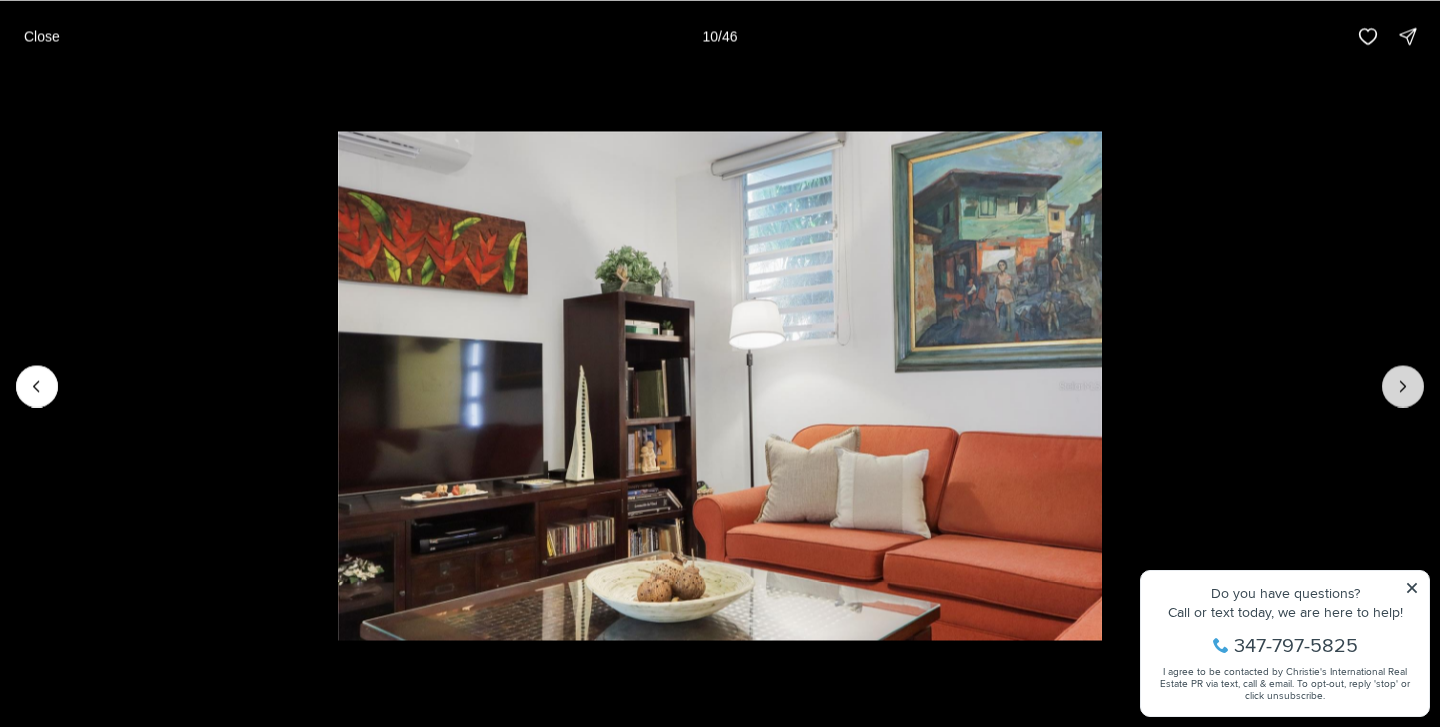 click at bounding box center (1403, 386) 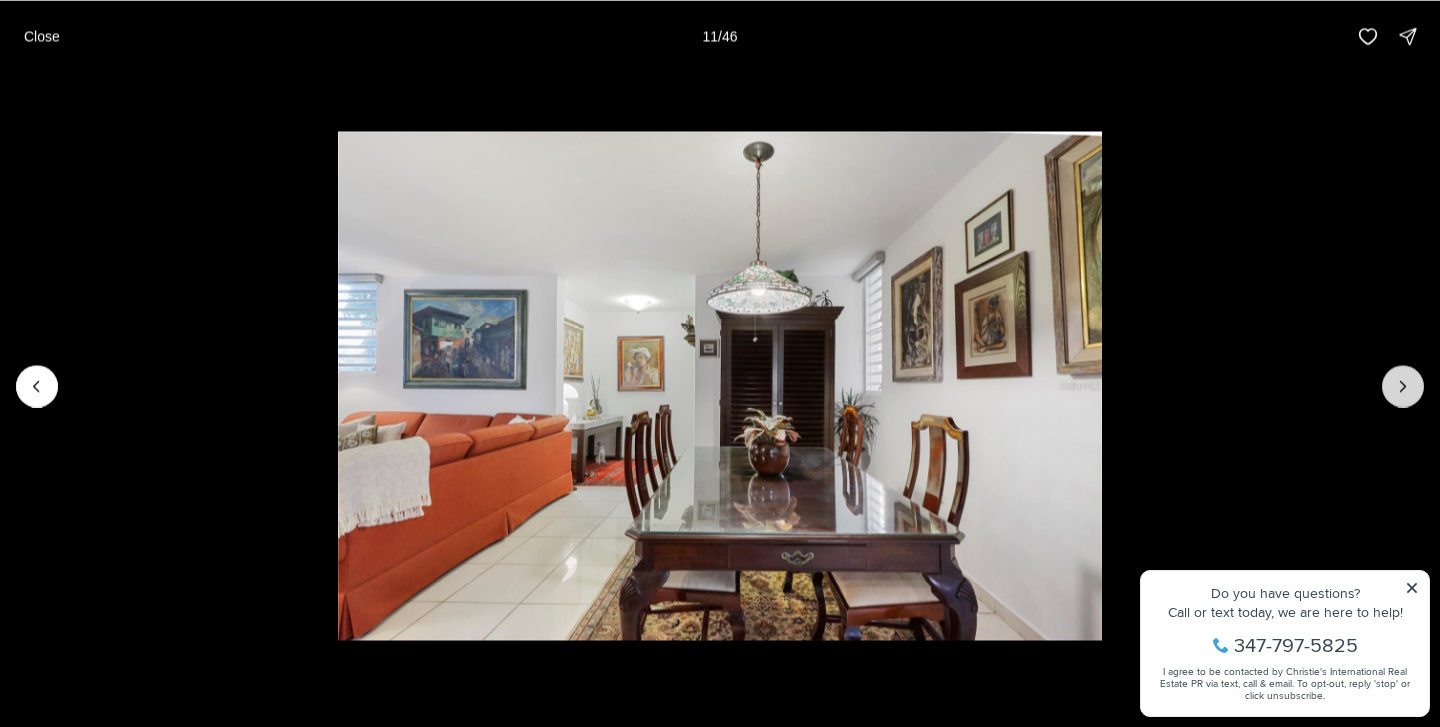 click at bounding box center [1403, 386] 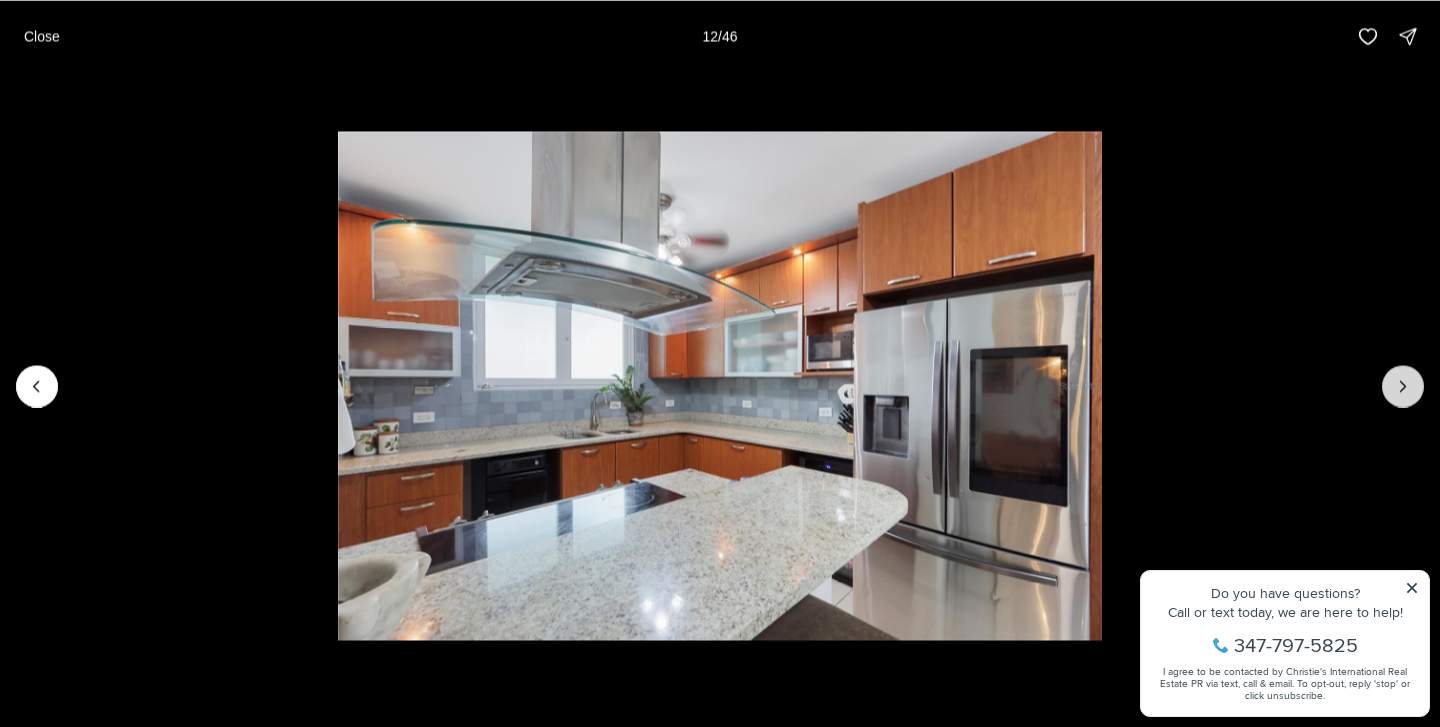 click at bounding box center [1403, 386] 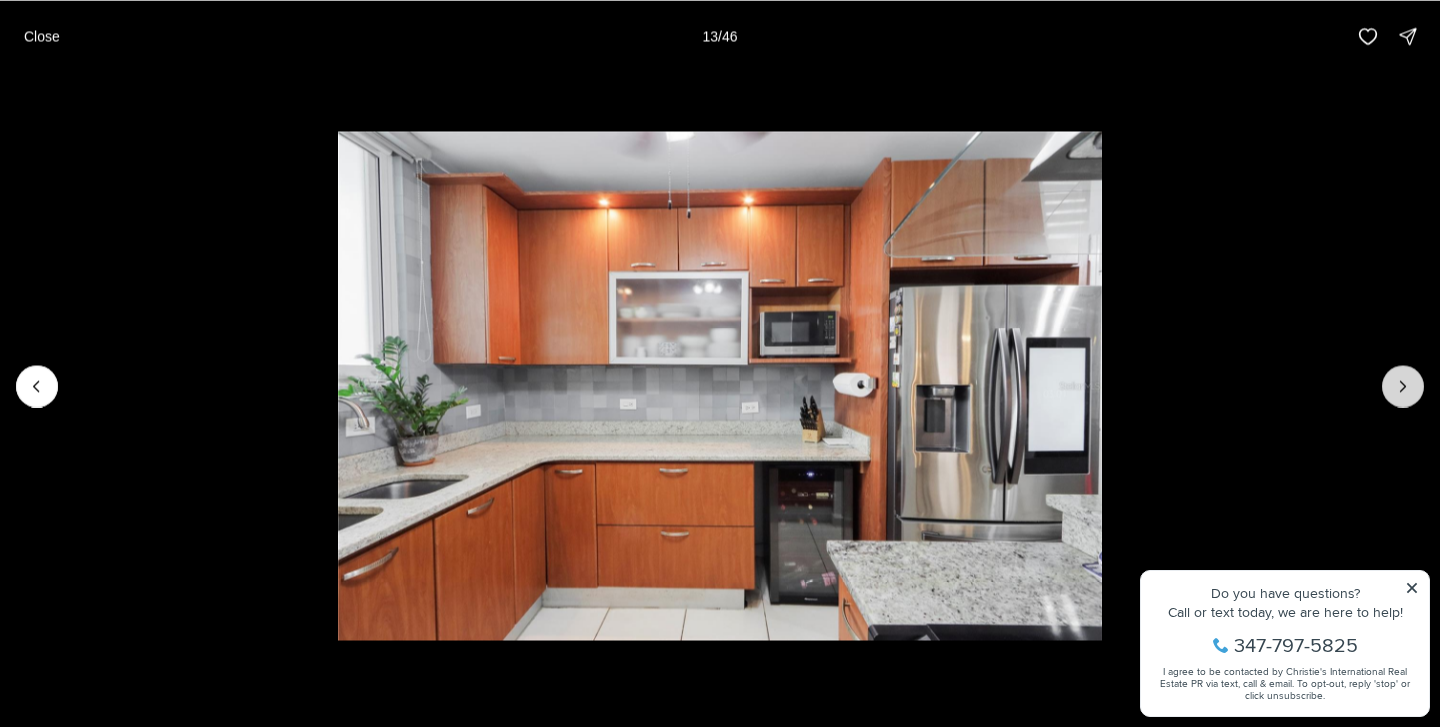 click at bounding box center (1403, 386) 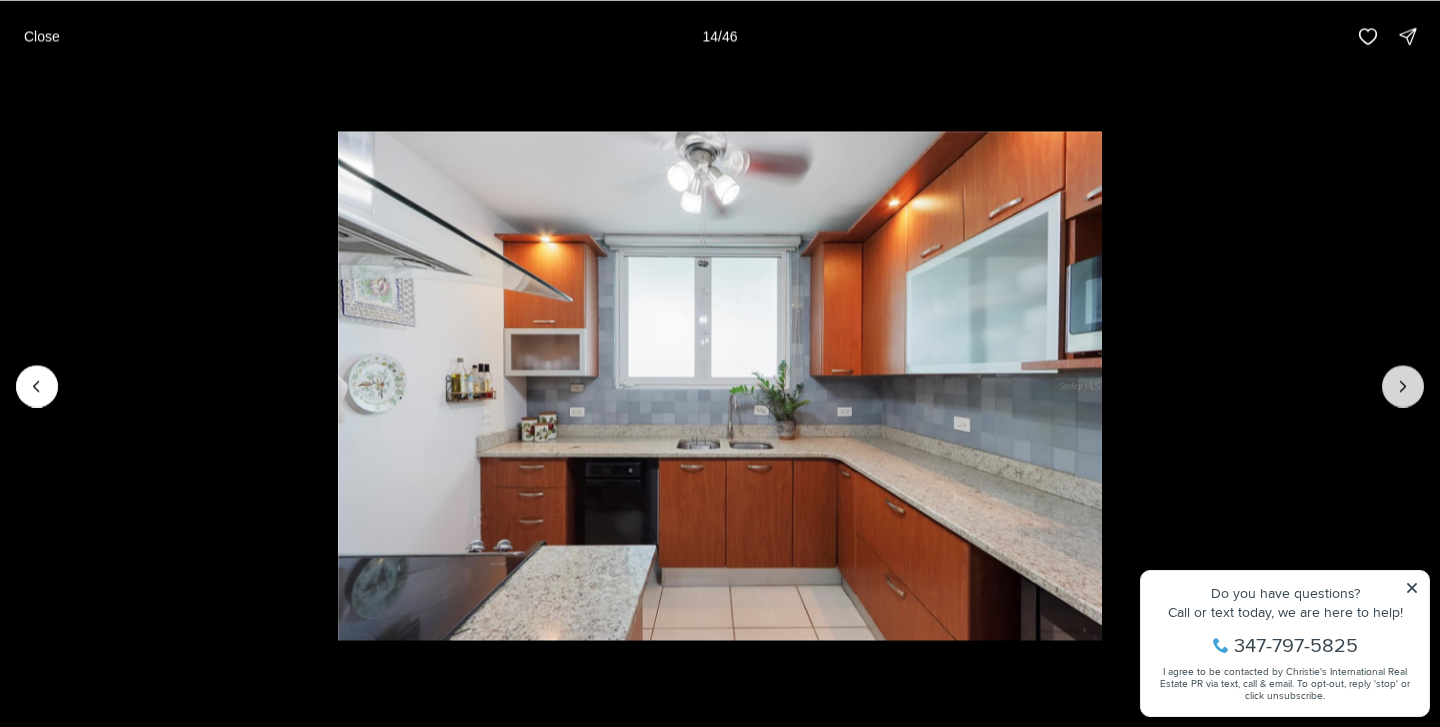 click at bounding box center [1403, 386] 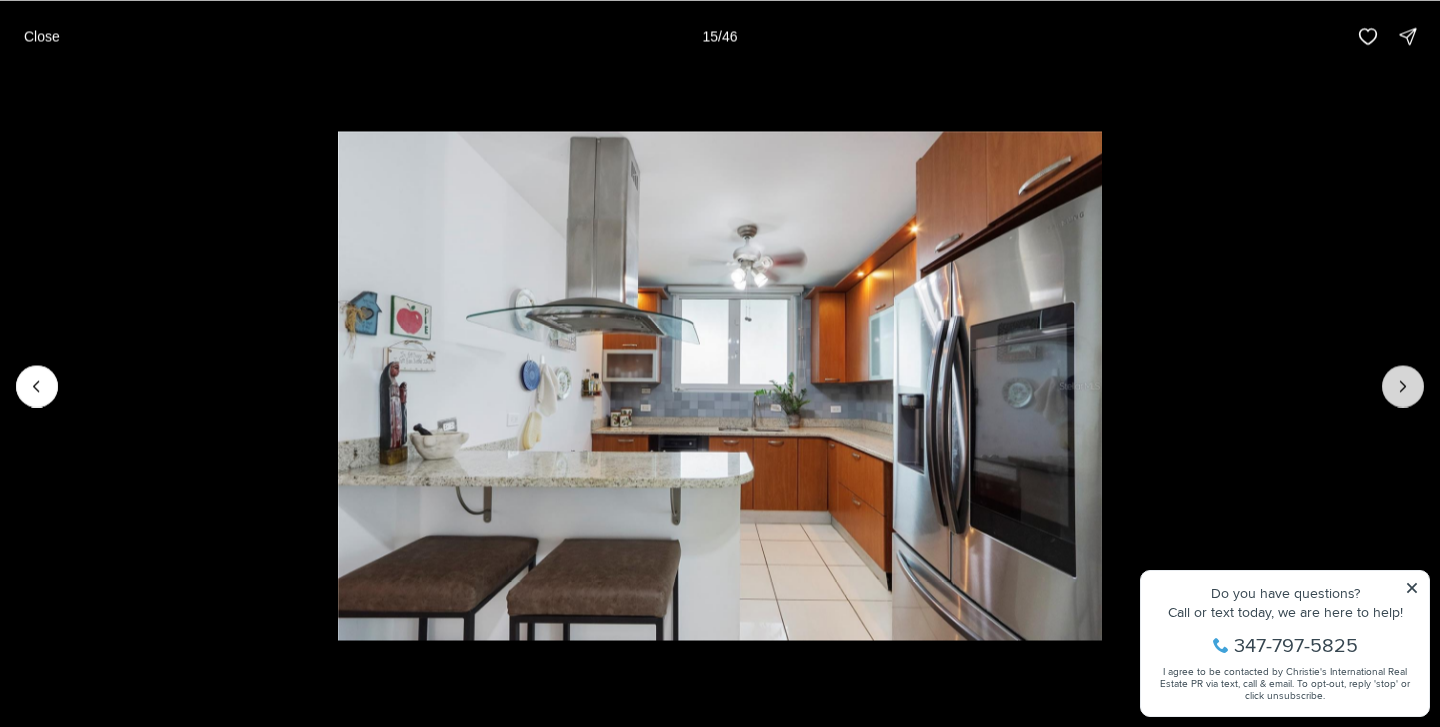 click at bounding box center [1403, 386] 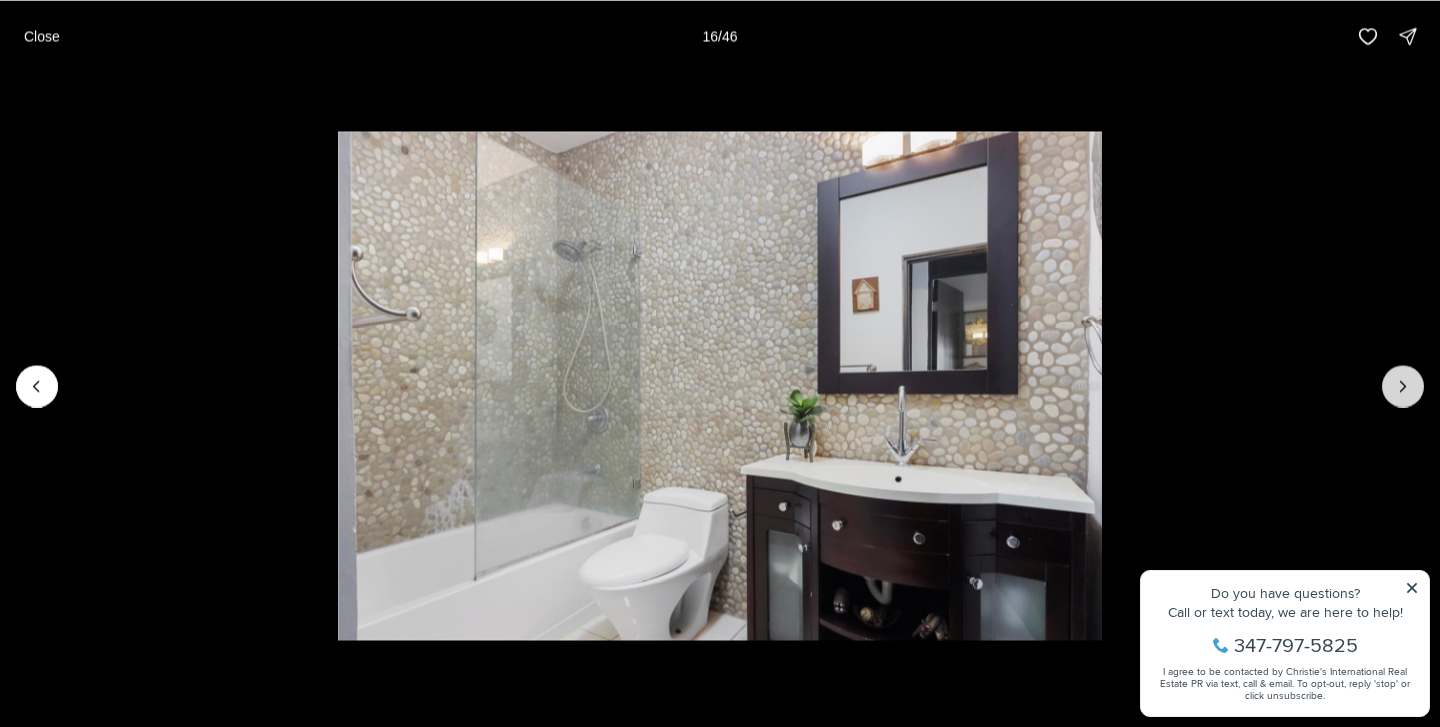 click at bounding box center (1403, 386) 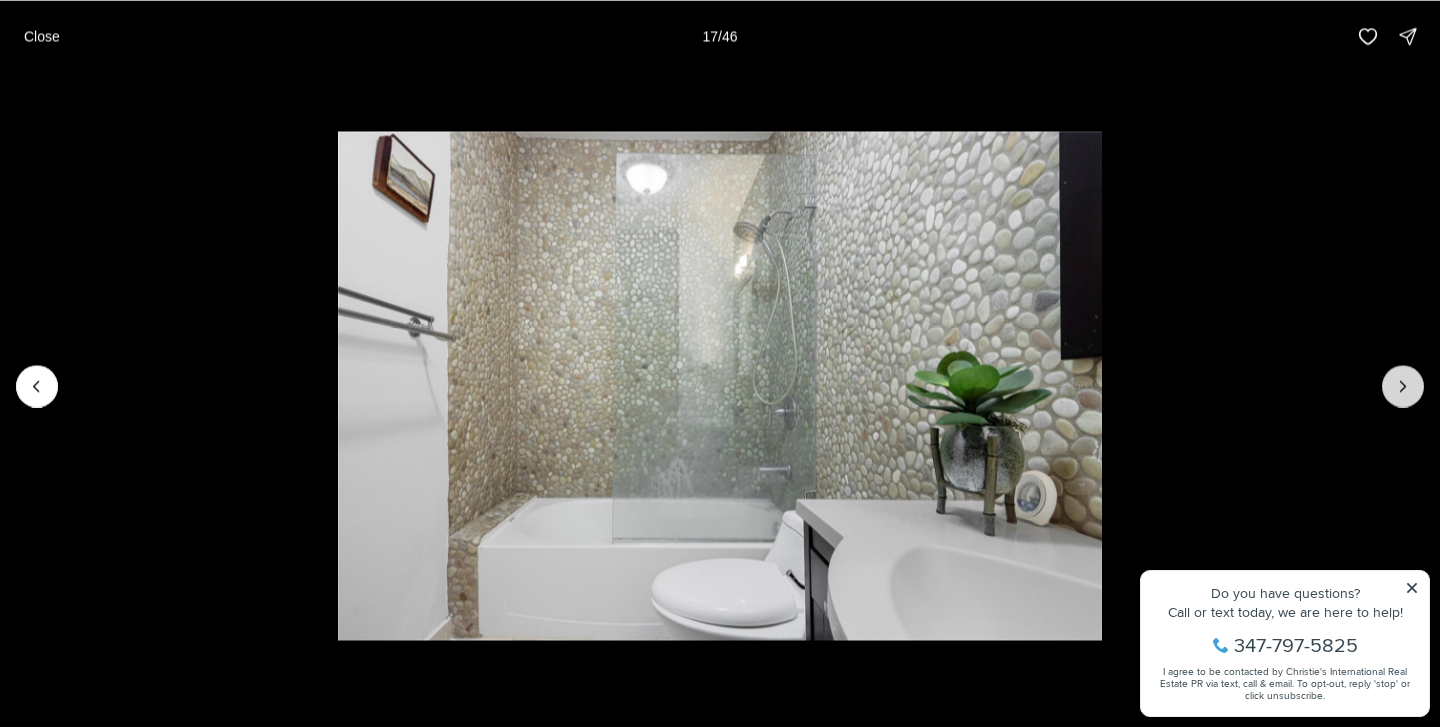 click at bounding box center [1403, 386] 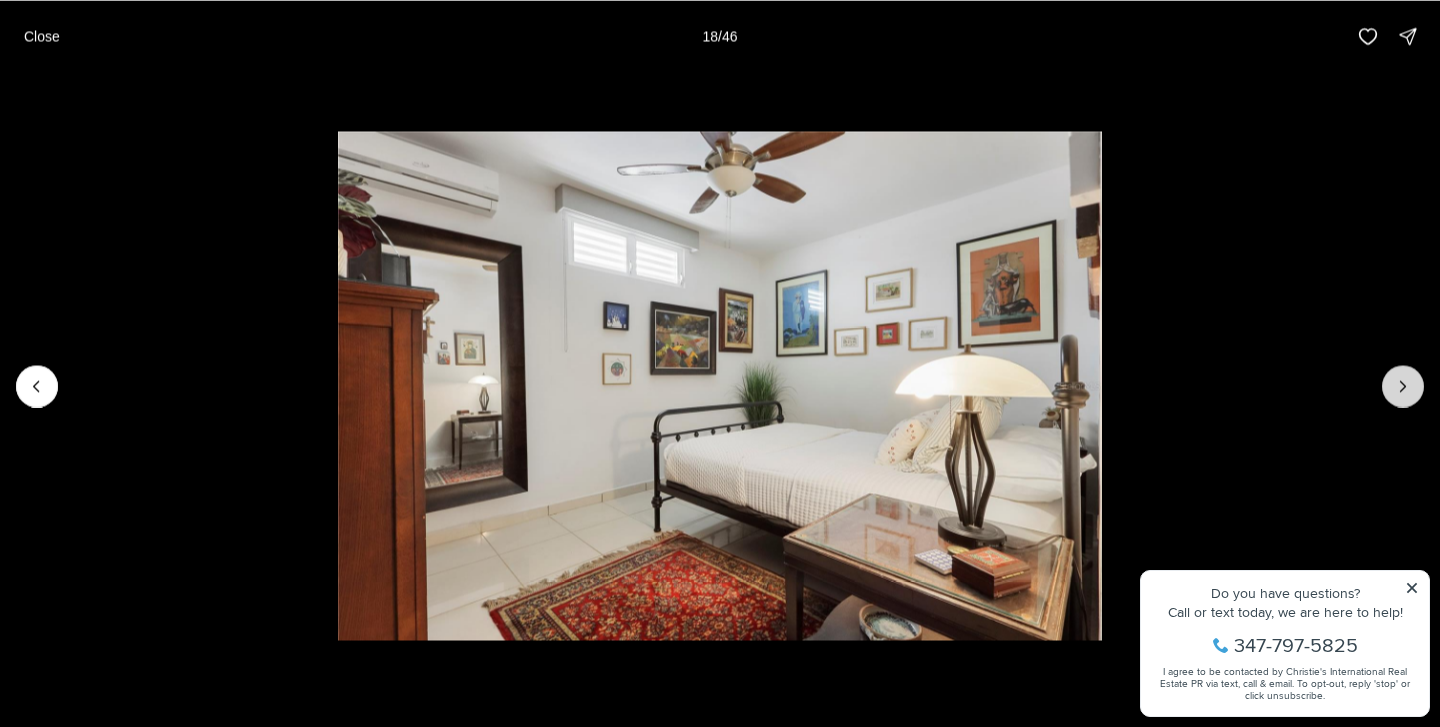 click at bounding box center (1403, 386) 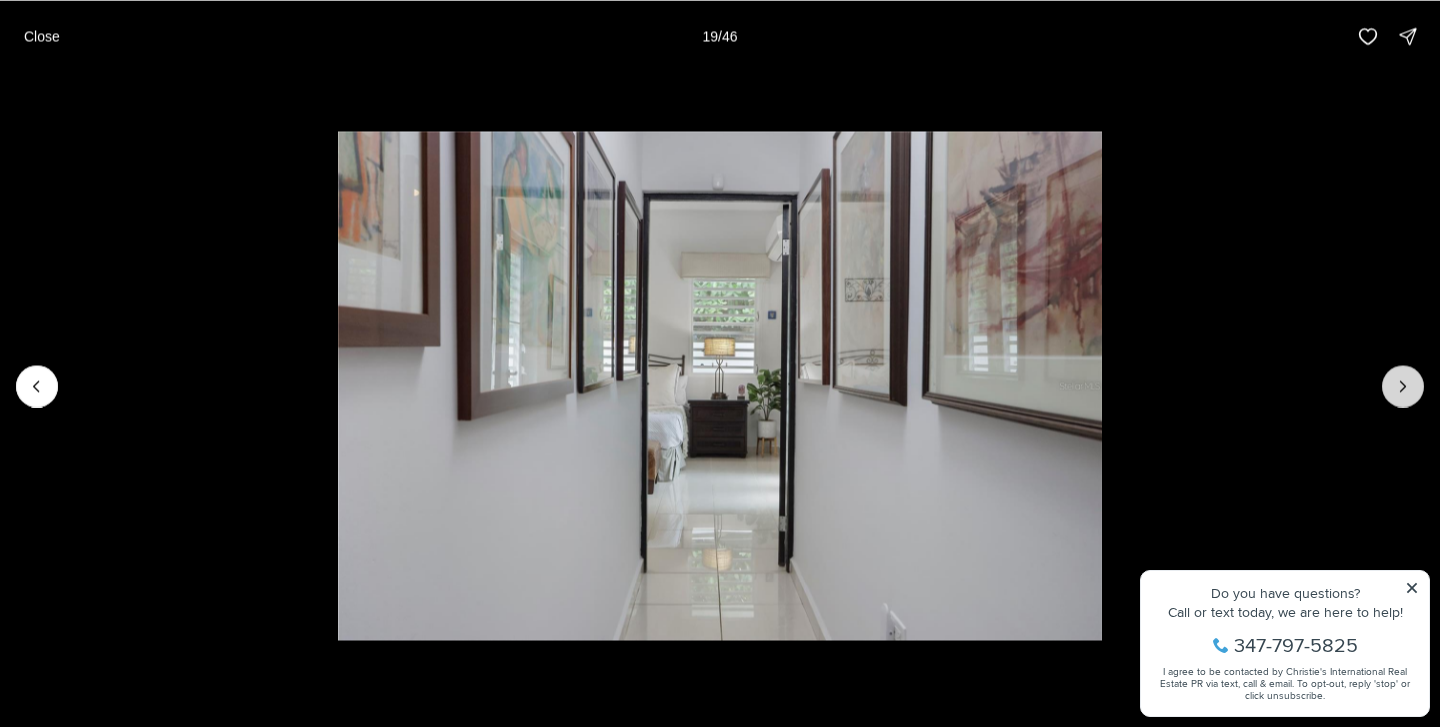 click at bounding box center (1403, 386) 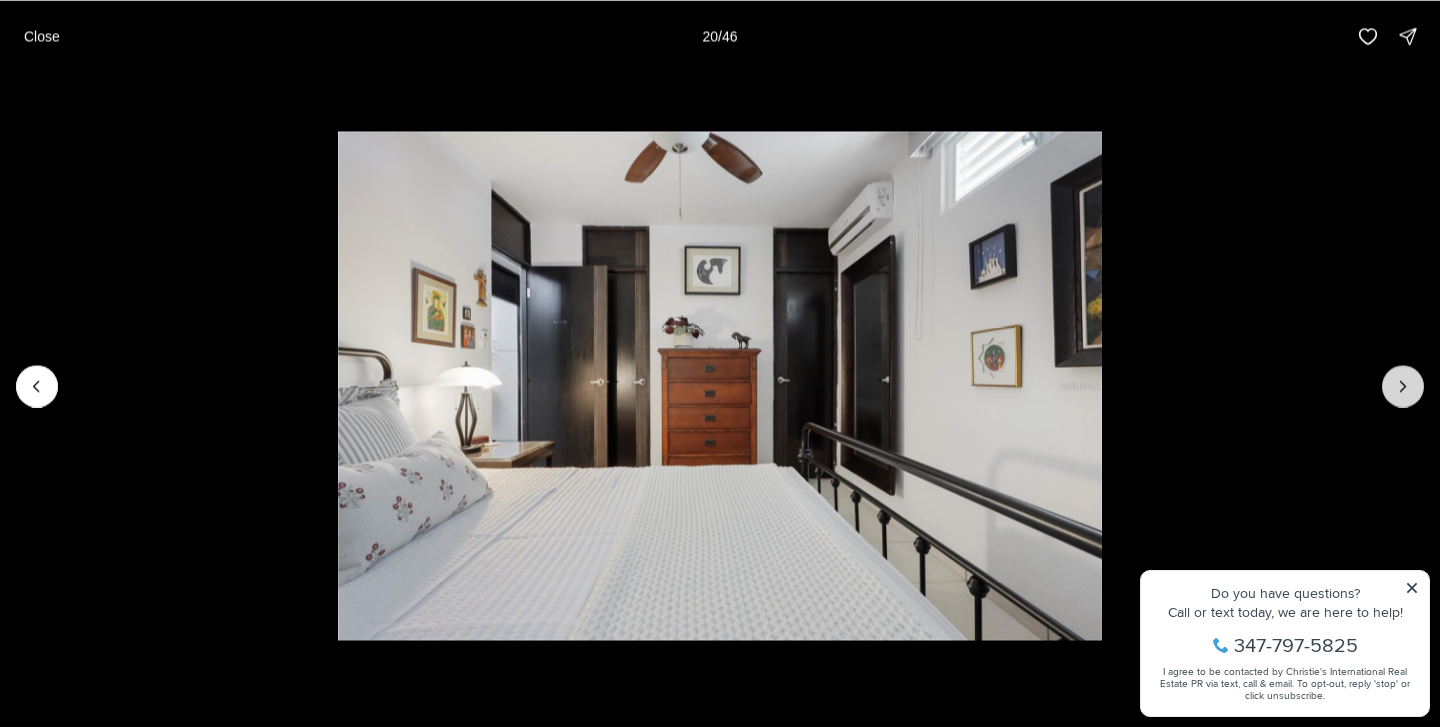 click at bounding box center (1403, 386) 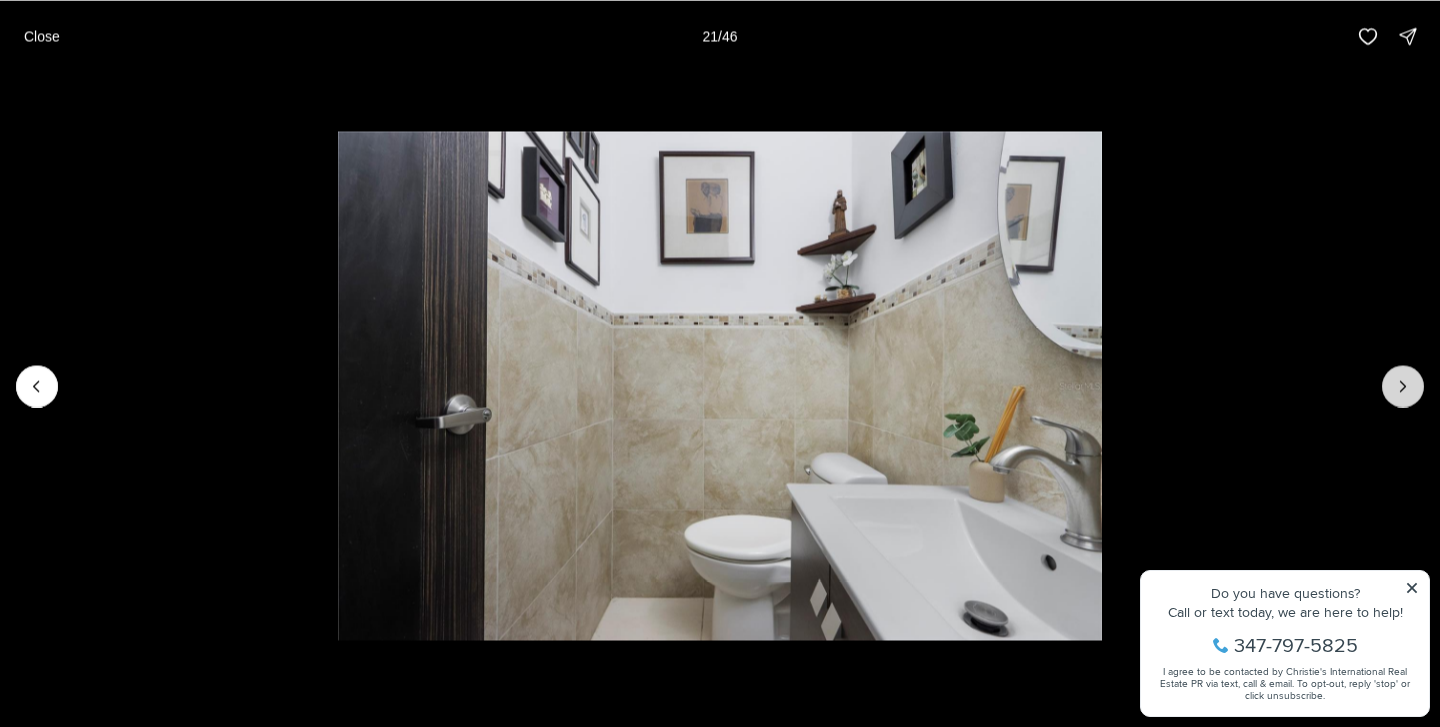 click at bounding box center (1403, 386) 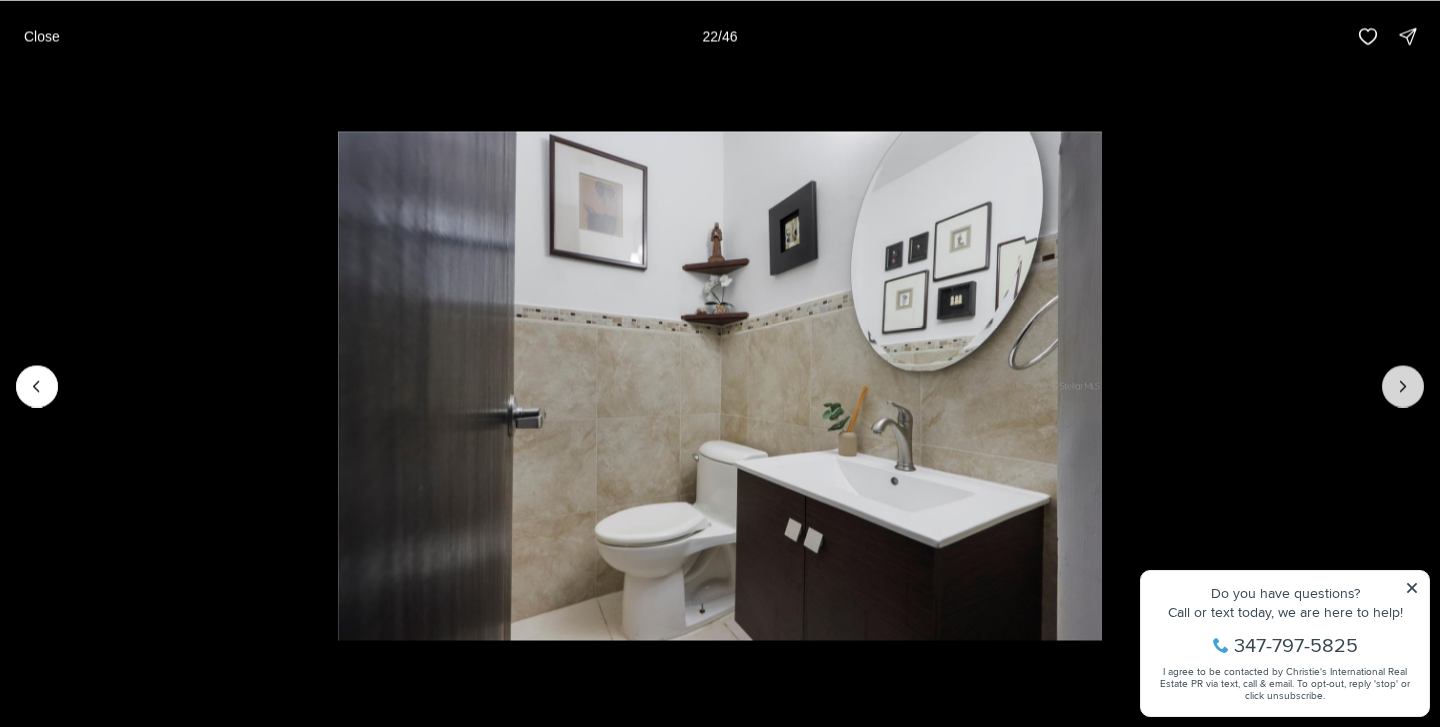 click at bounding box center [1403, 386] 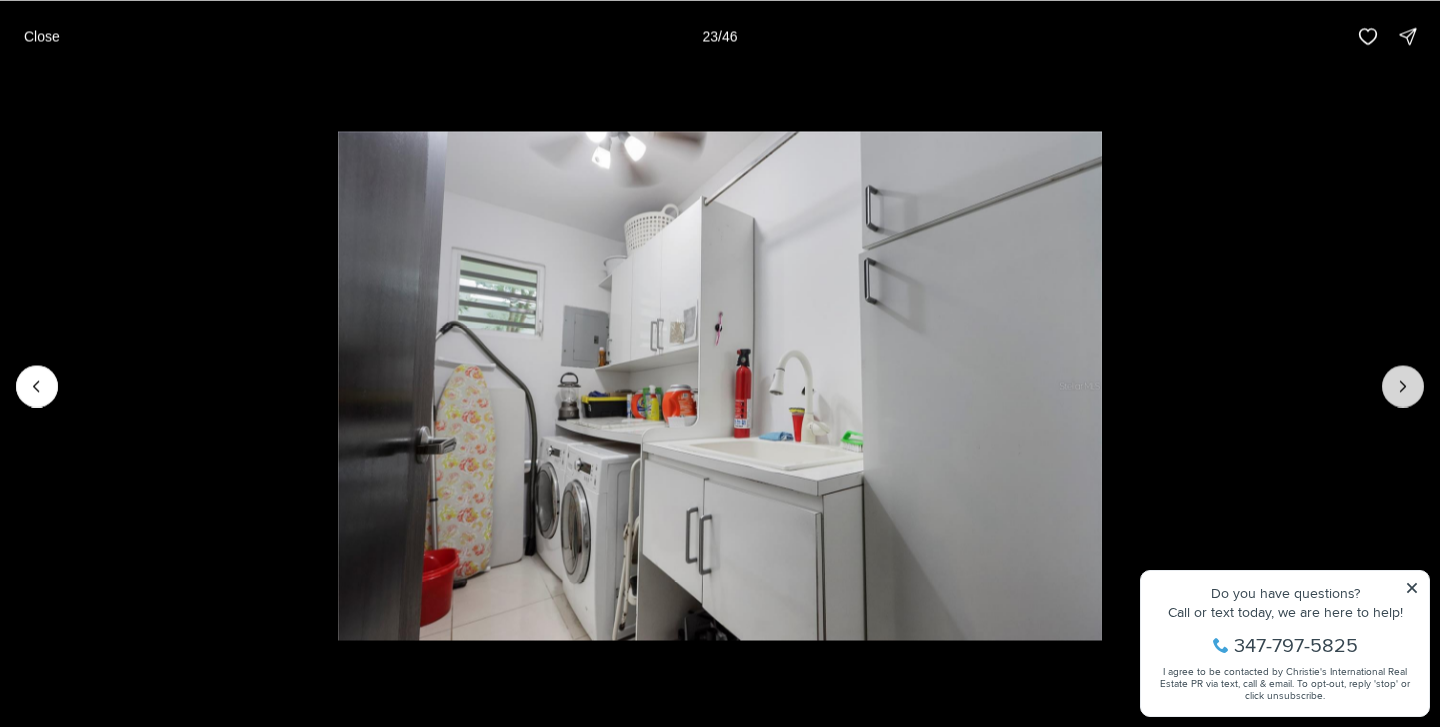 click at bounding box center (1403, 386) 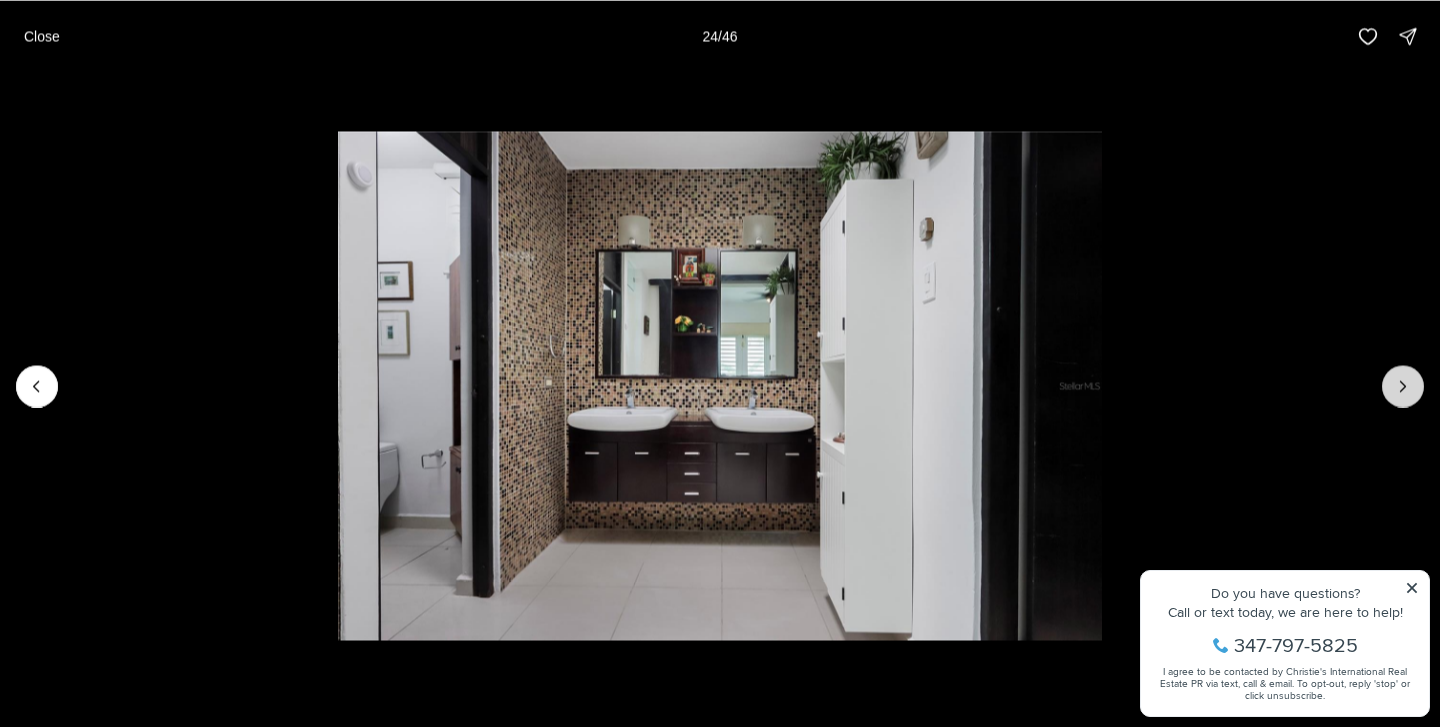 click at bounding box center (1403, 386) 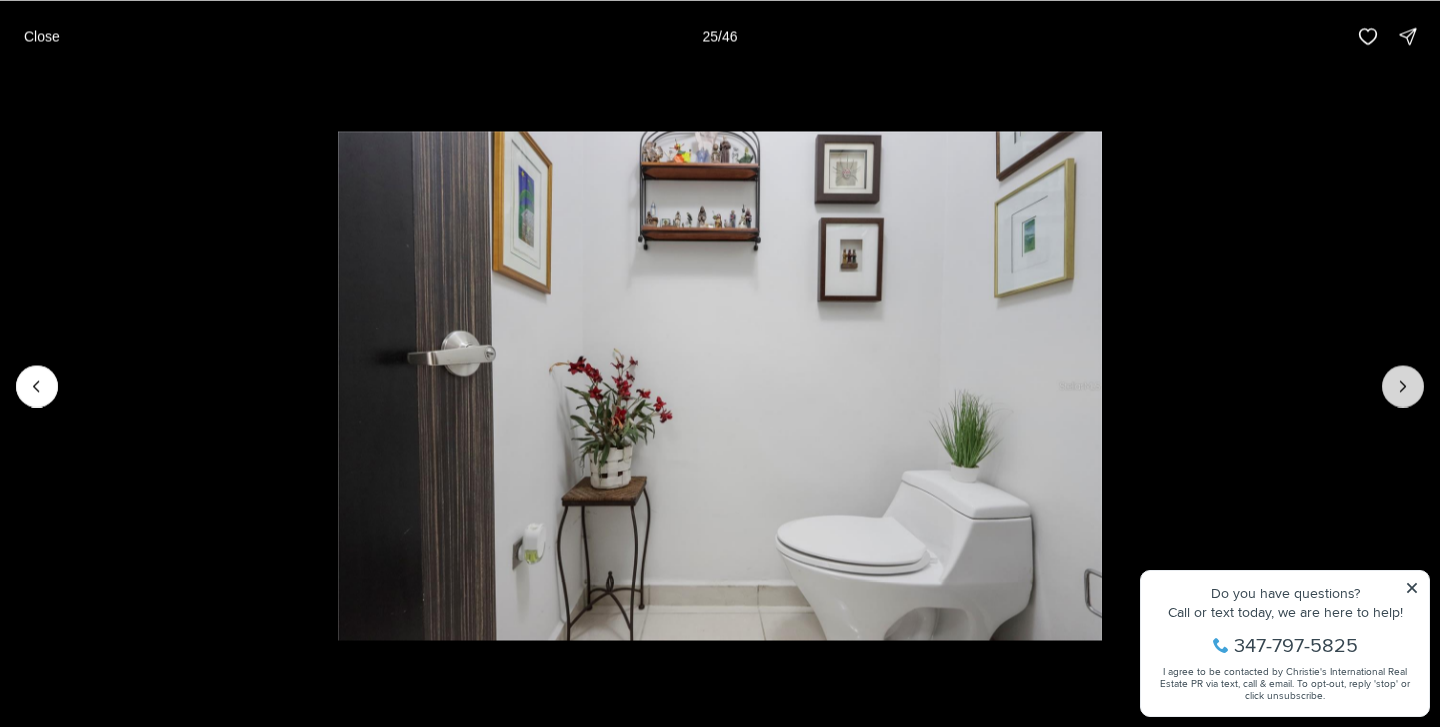 click at bounding box center (1403, 386) 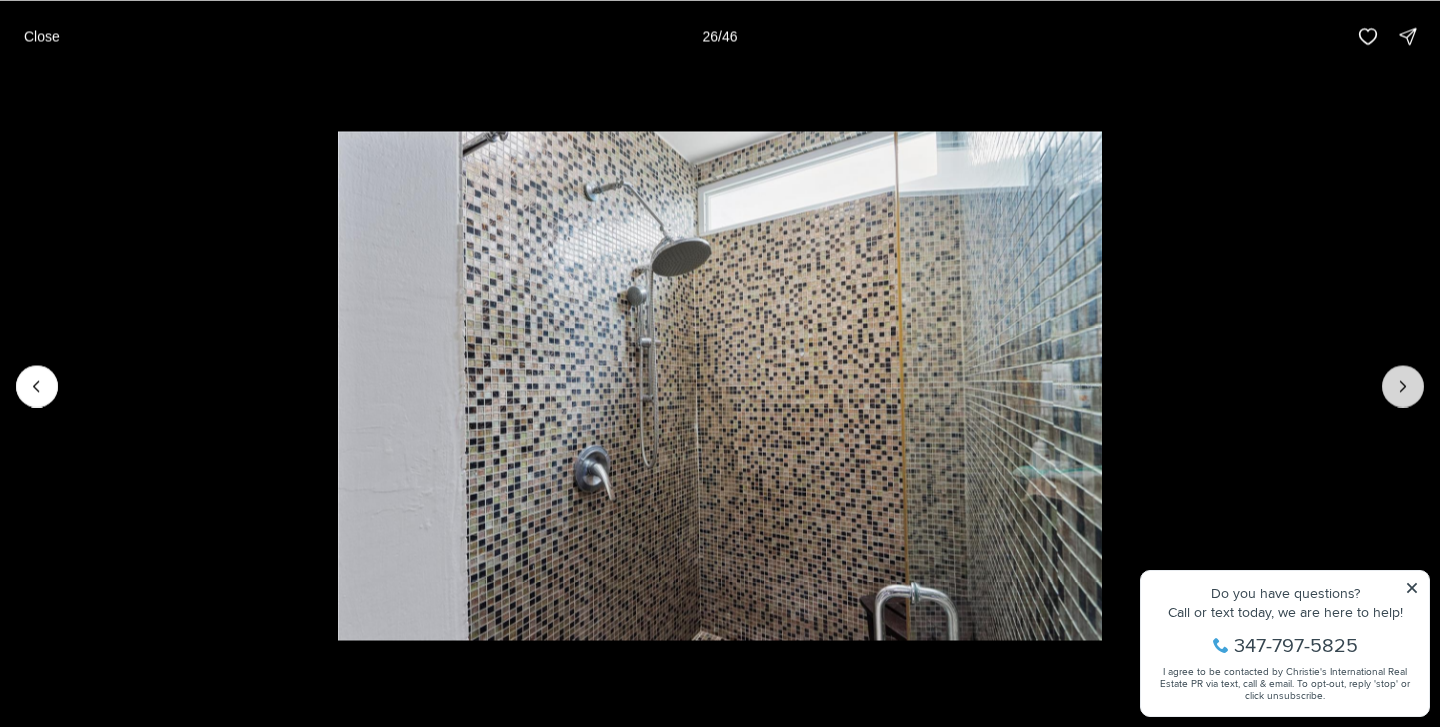 click at bounding box center (1403, 386) 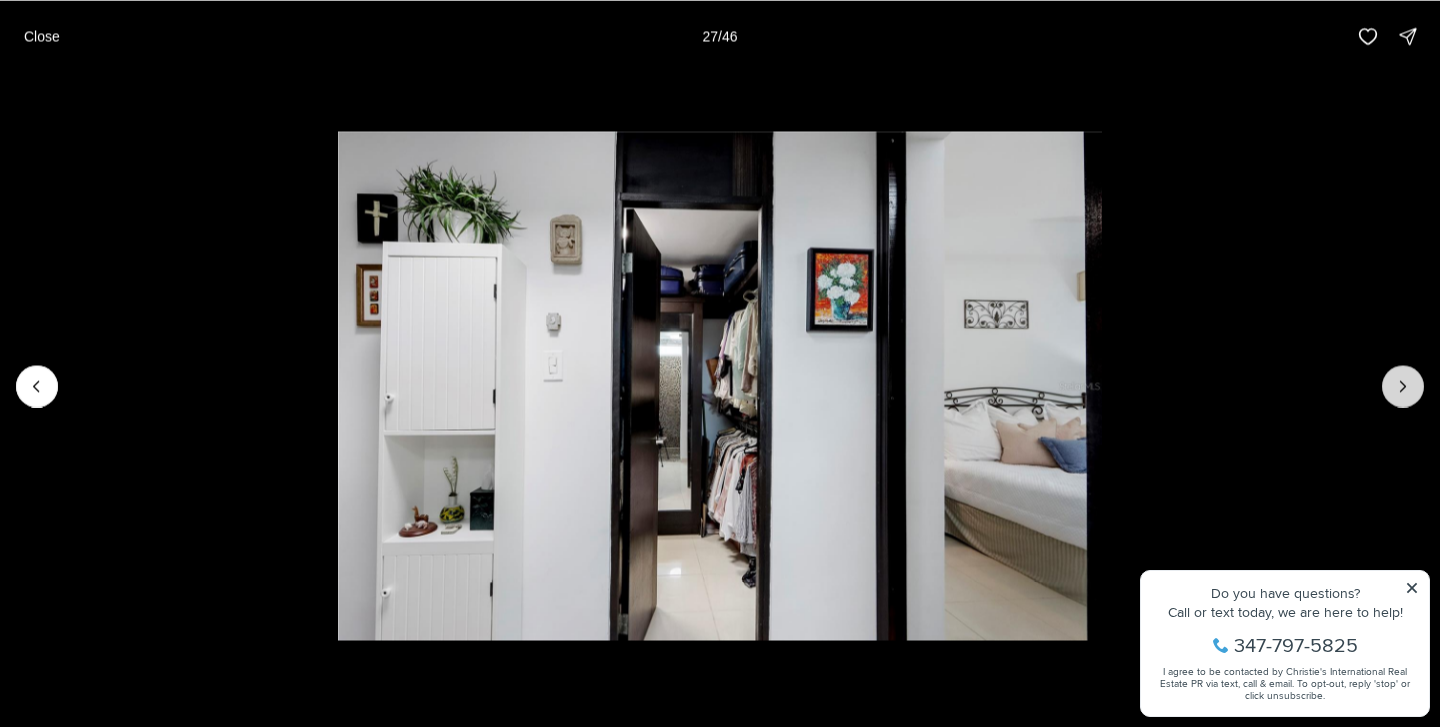 click at bounding box center [1403, 386] 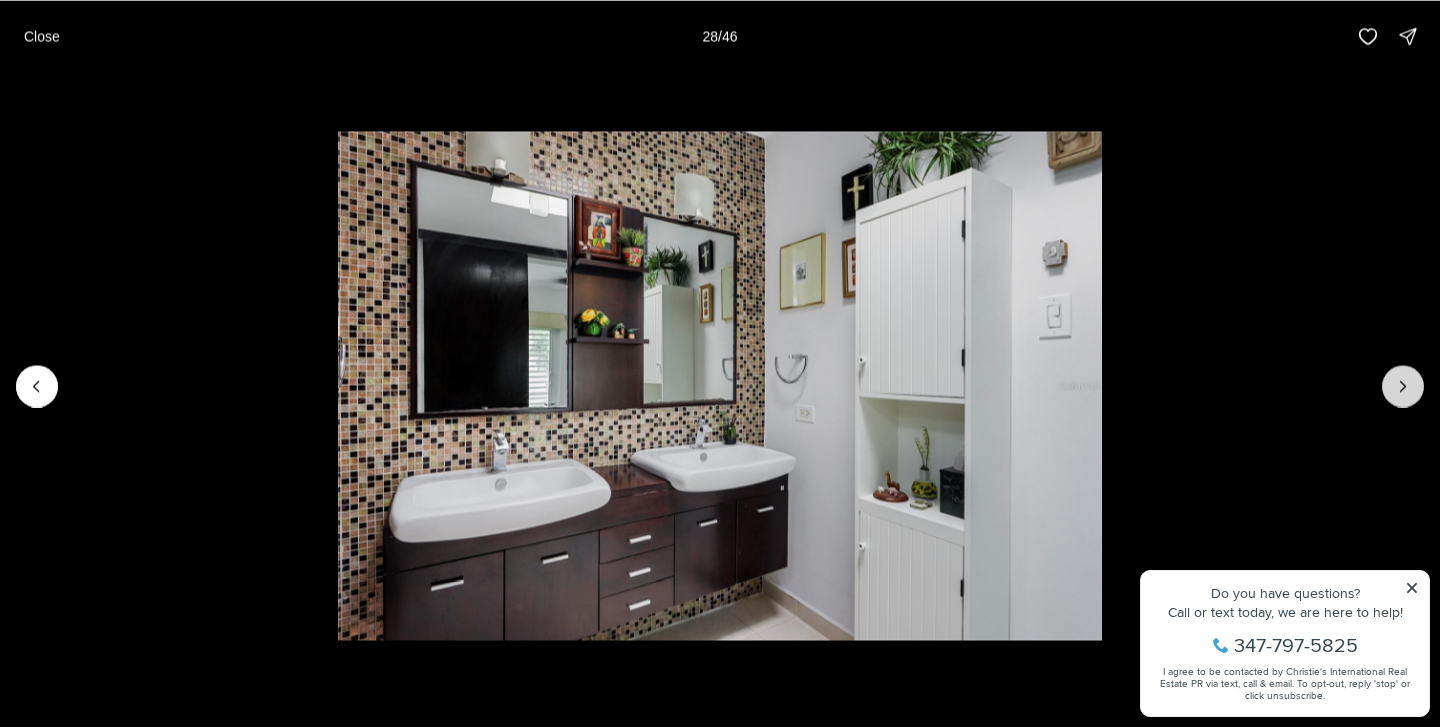 click at bounding box center [1403, 386] 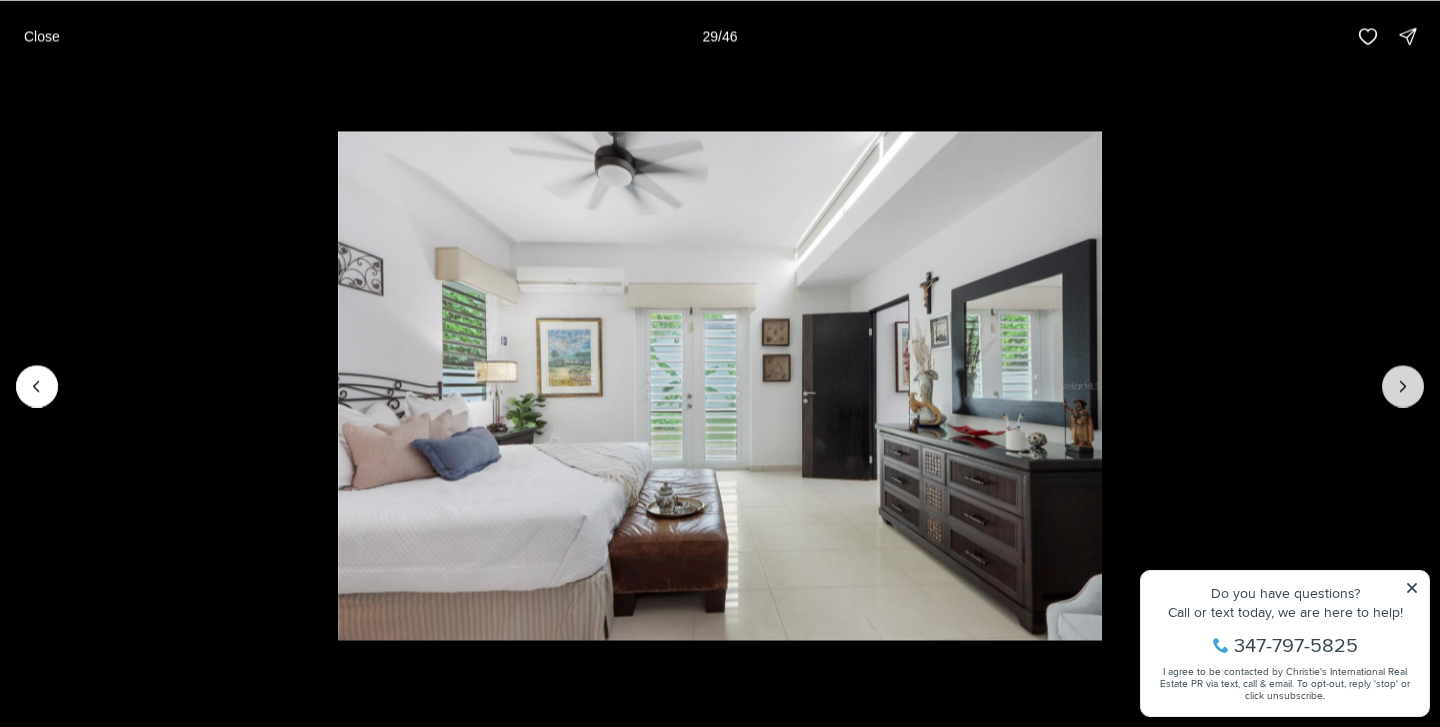 click at bounding box center [1403, 386] 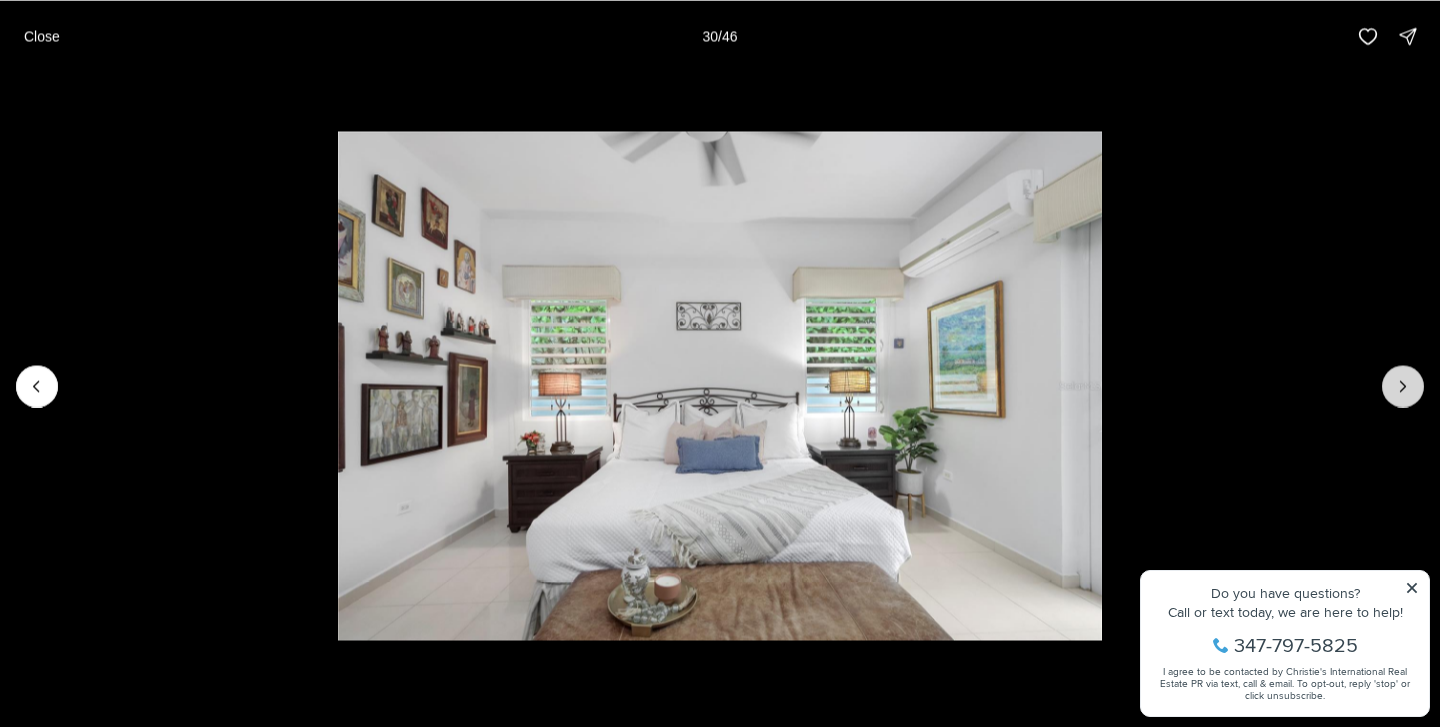 click at bounding box center (1403, 386) 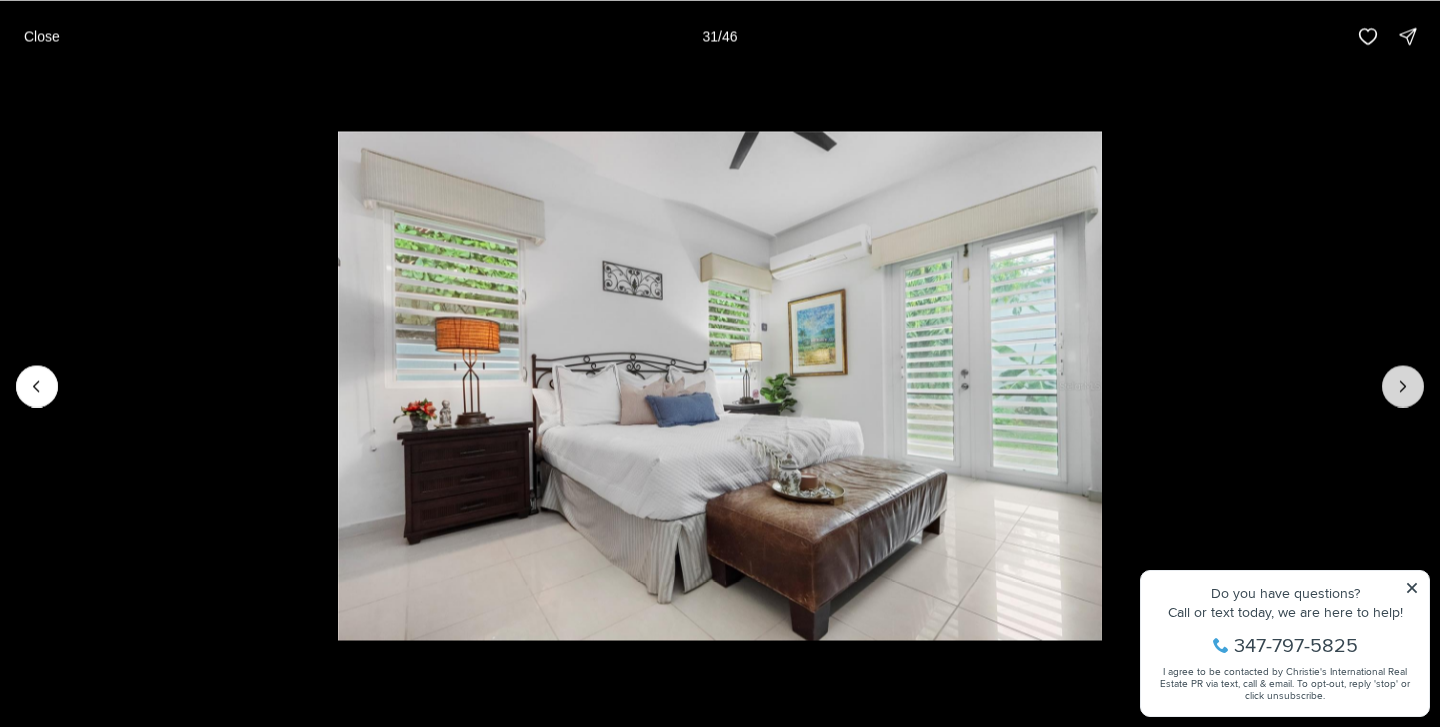 click at bounding box center (1403, 386) 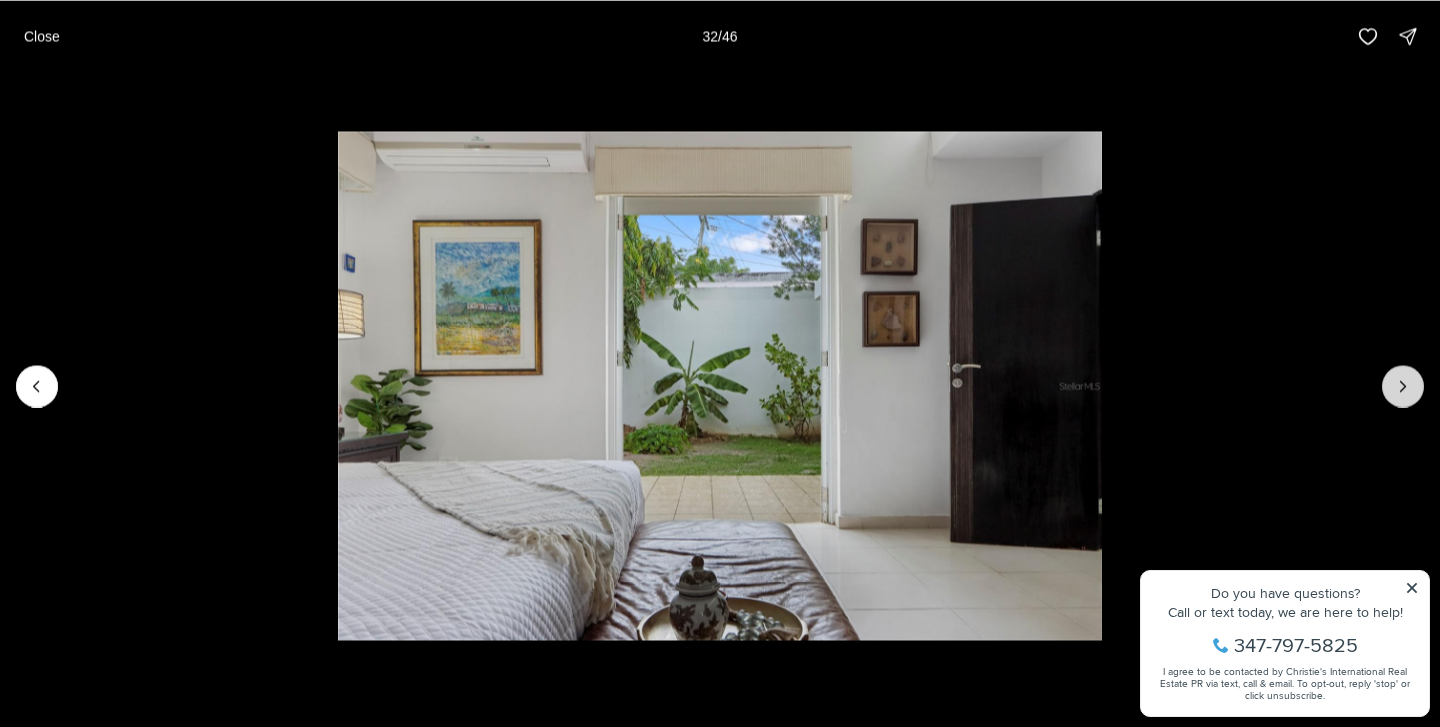 click at bounding box center (1403, 386) 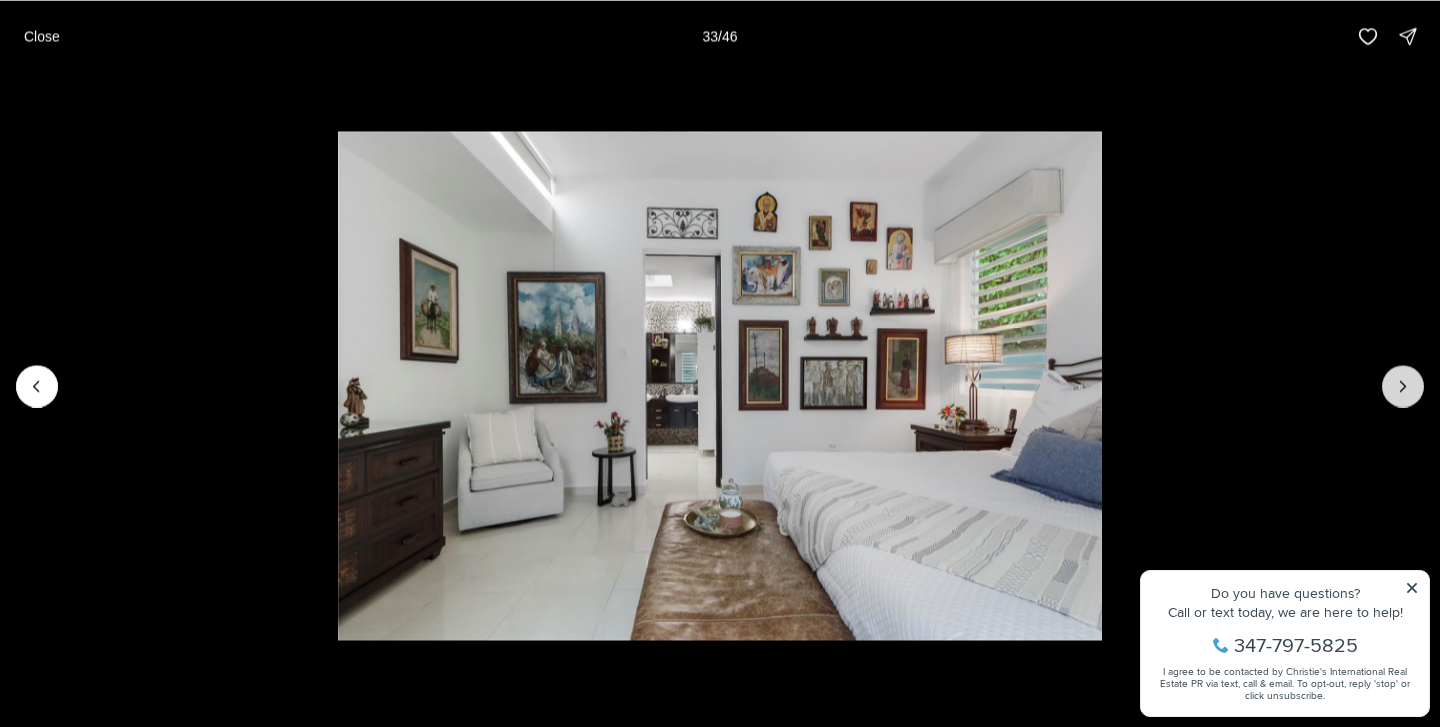 click at bounding box center [1403, 386] 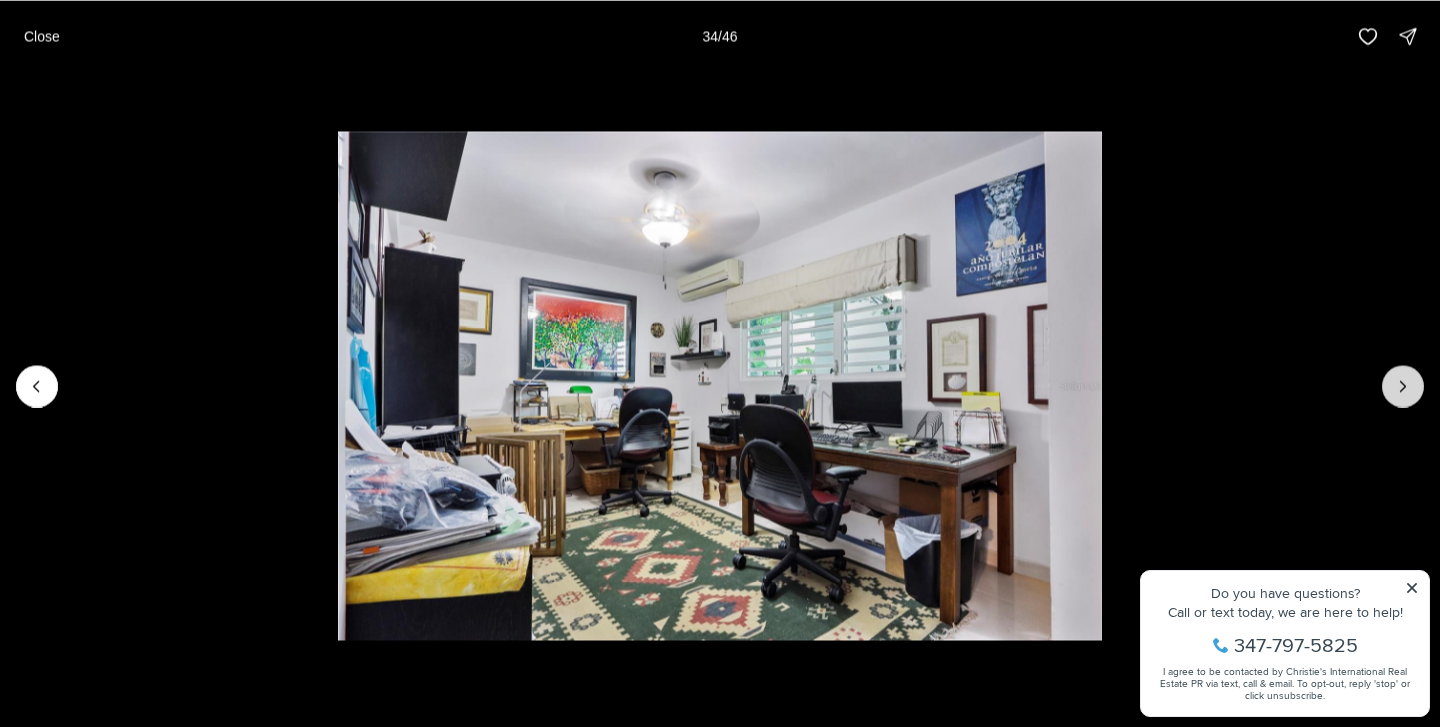 click at bounding box center [1403, 386] 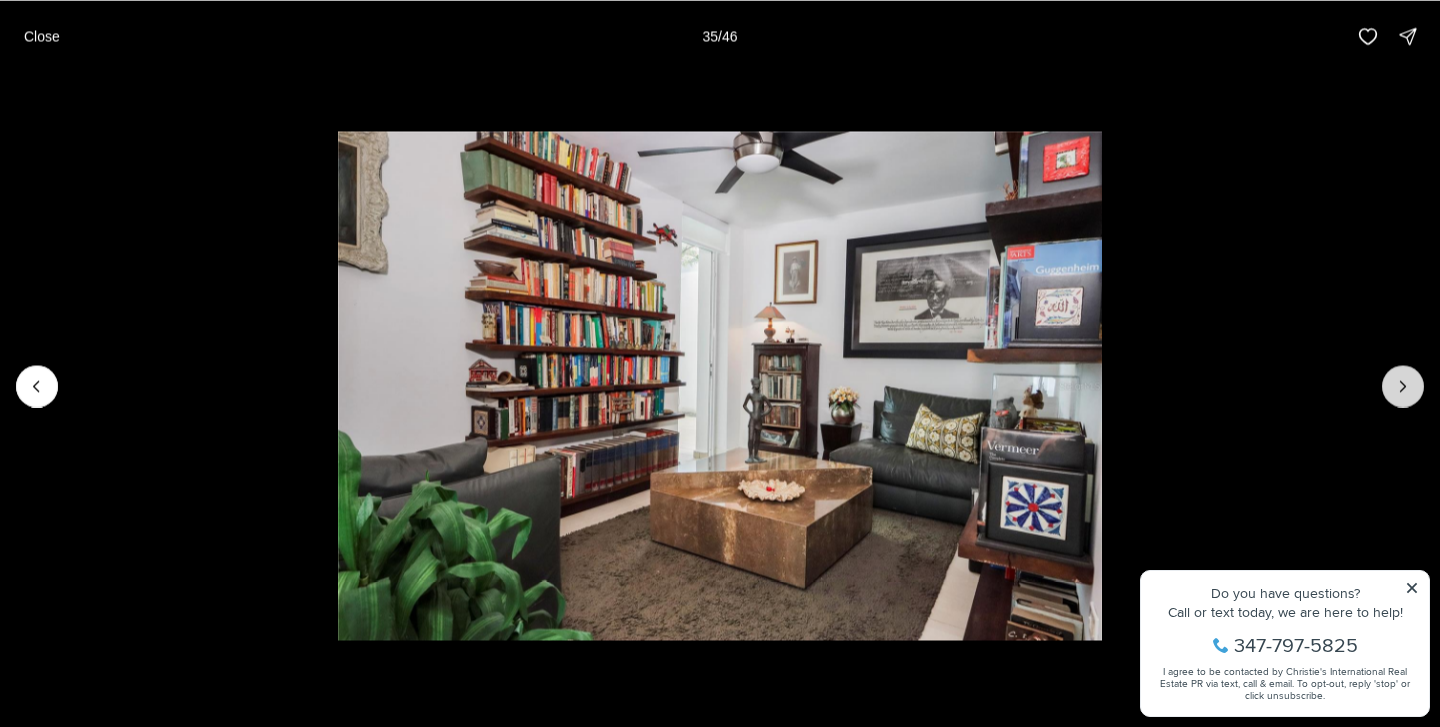 click at bounding box center (1403, 386) 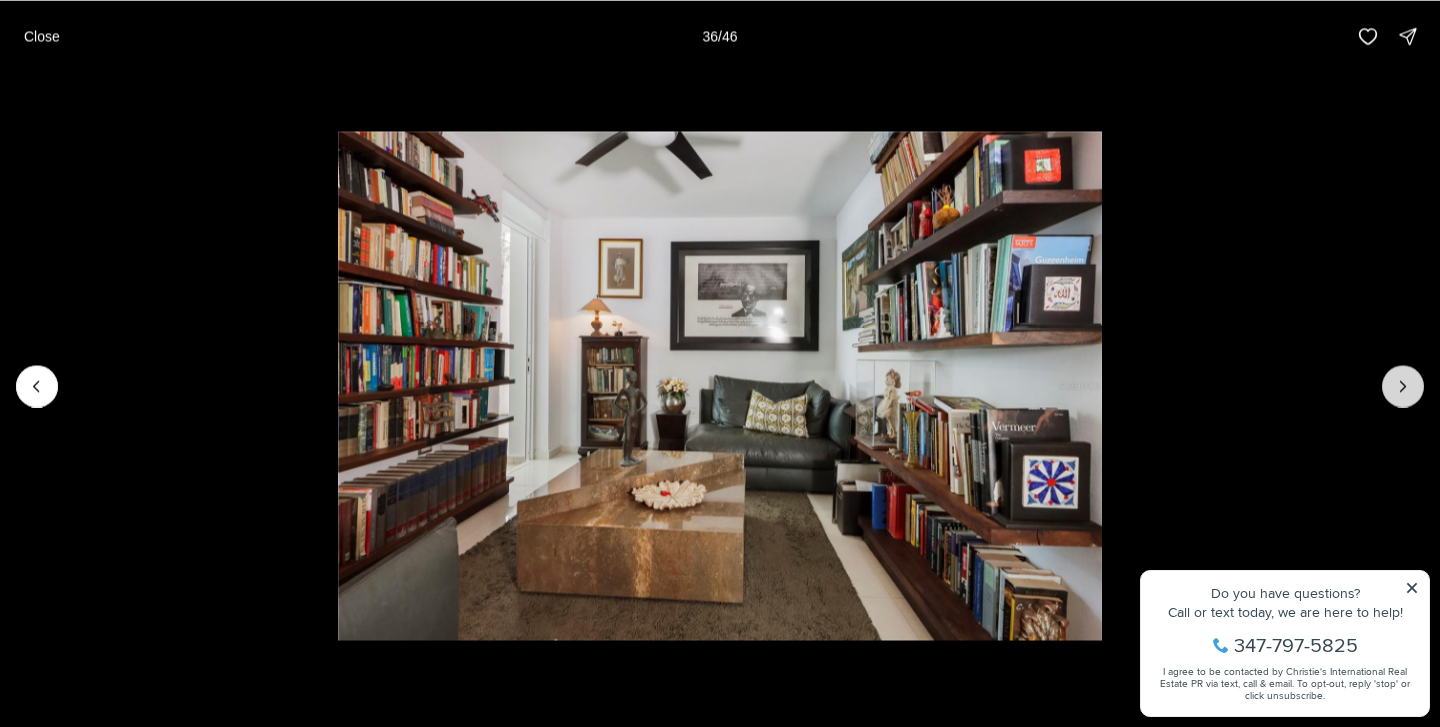 click at bounding box center [1403, 386] 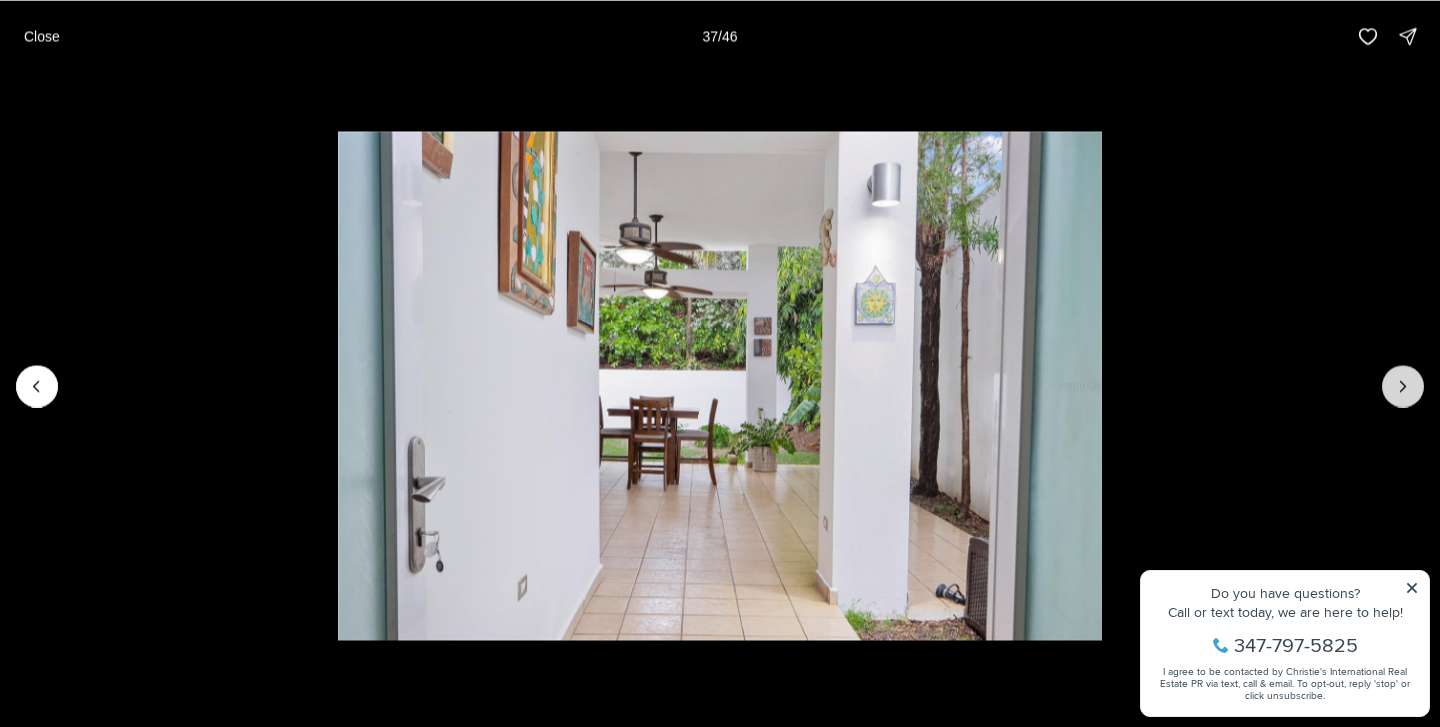 click at bounding box center [1403, 386] 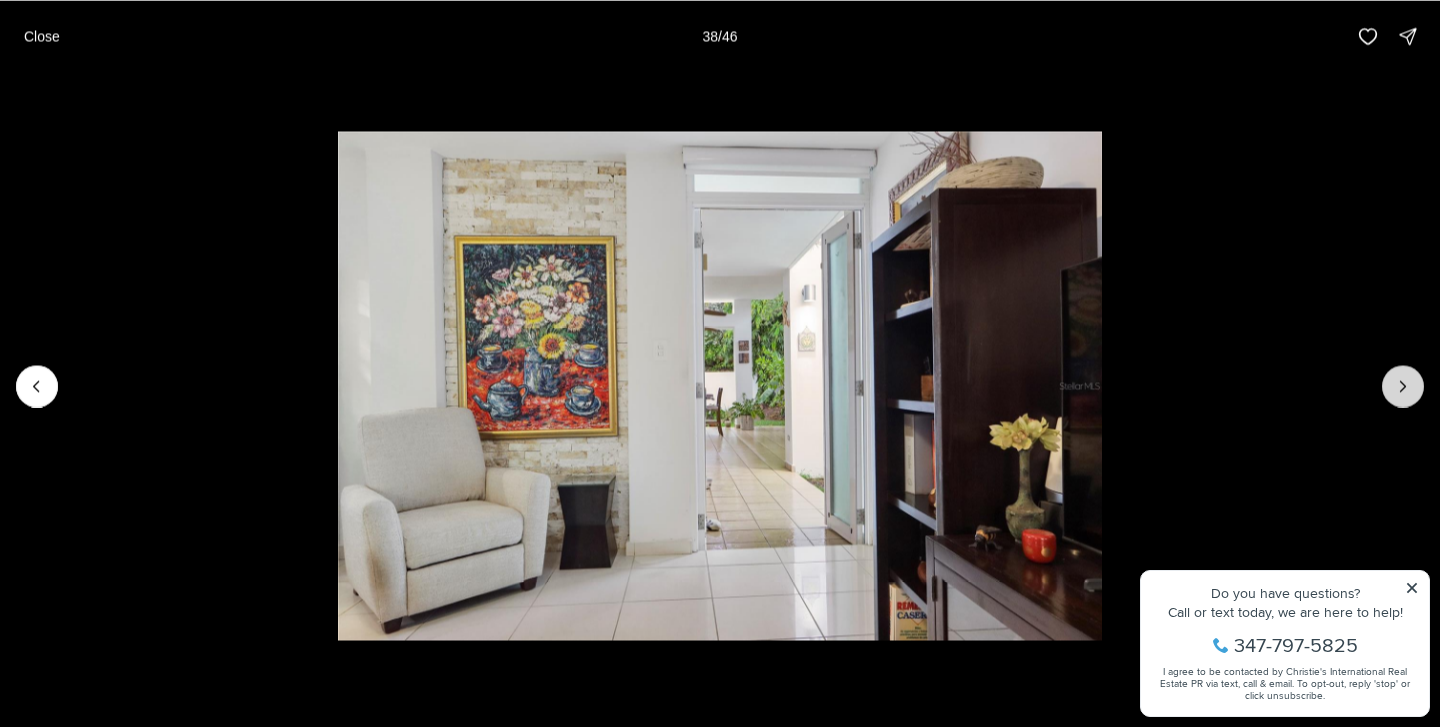 click at bounding box center (1403, 386) 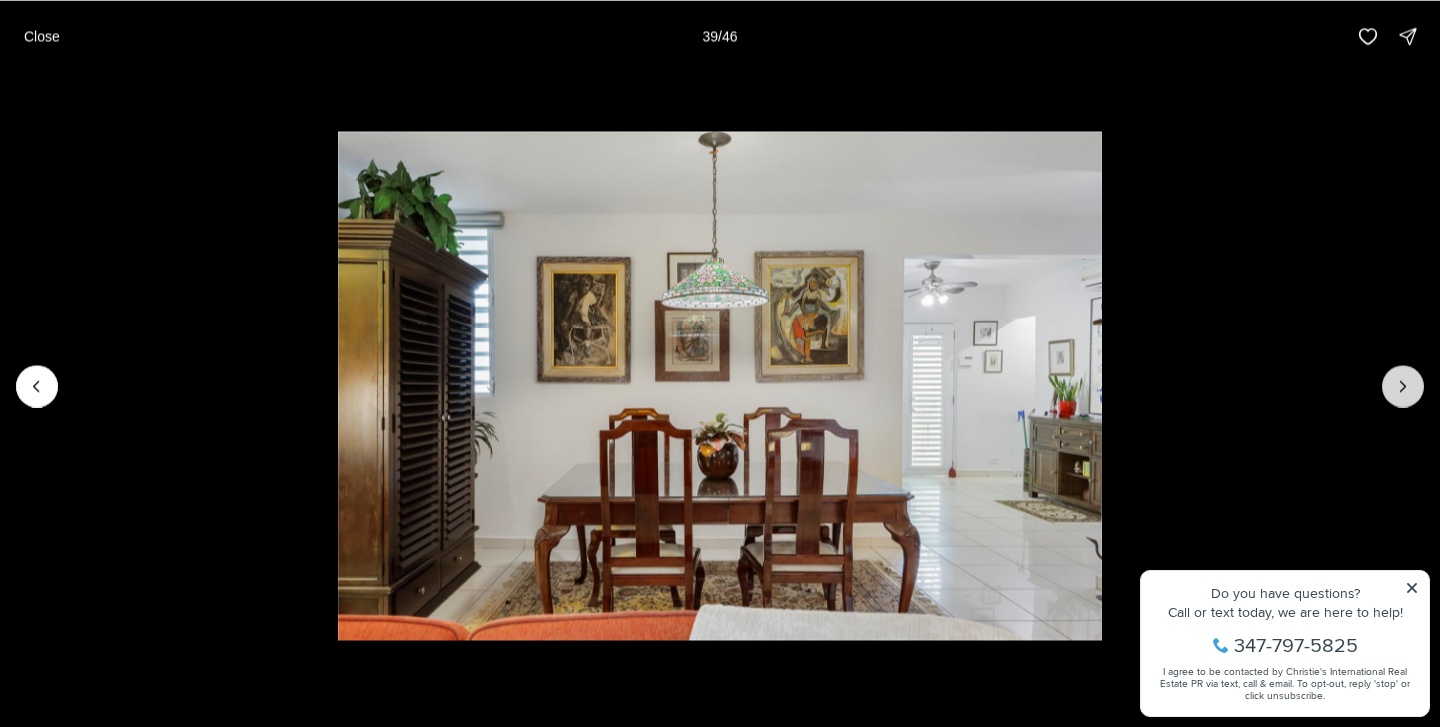 click at bounding box center (1403, 386) 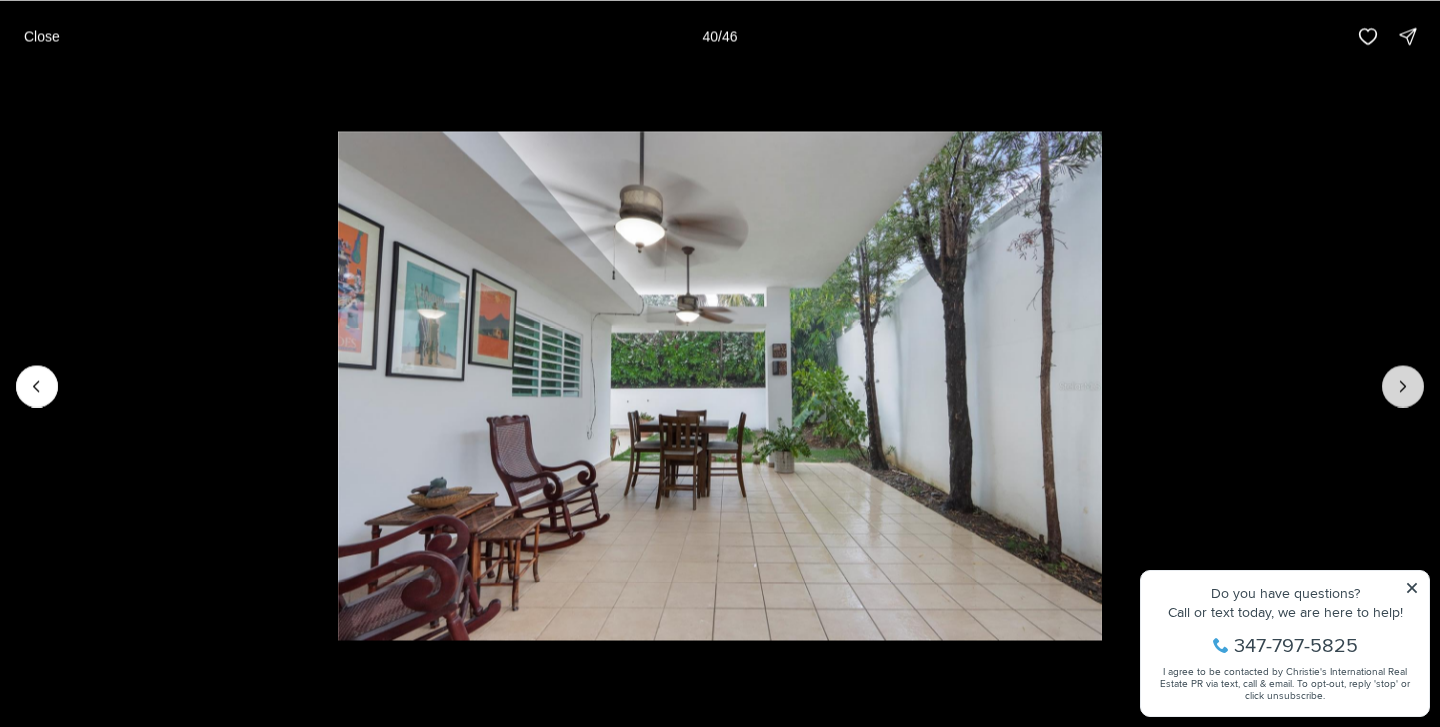 click at bounding box center [1403, 386] 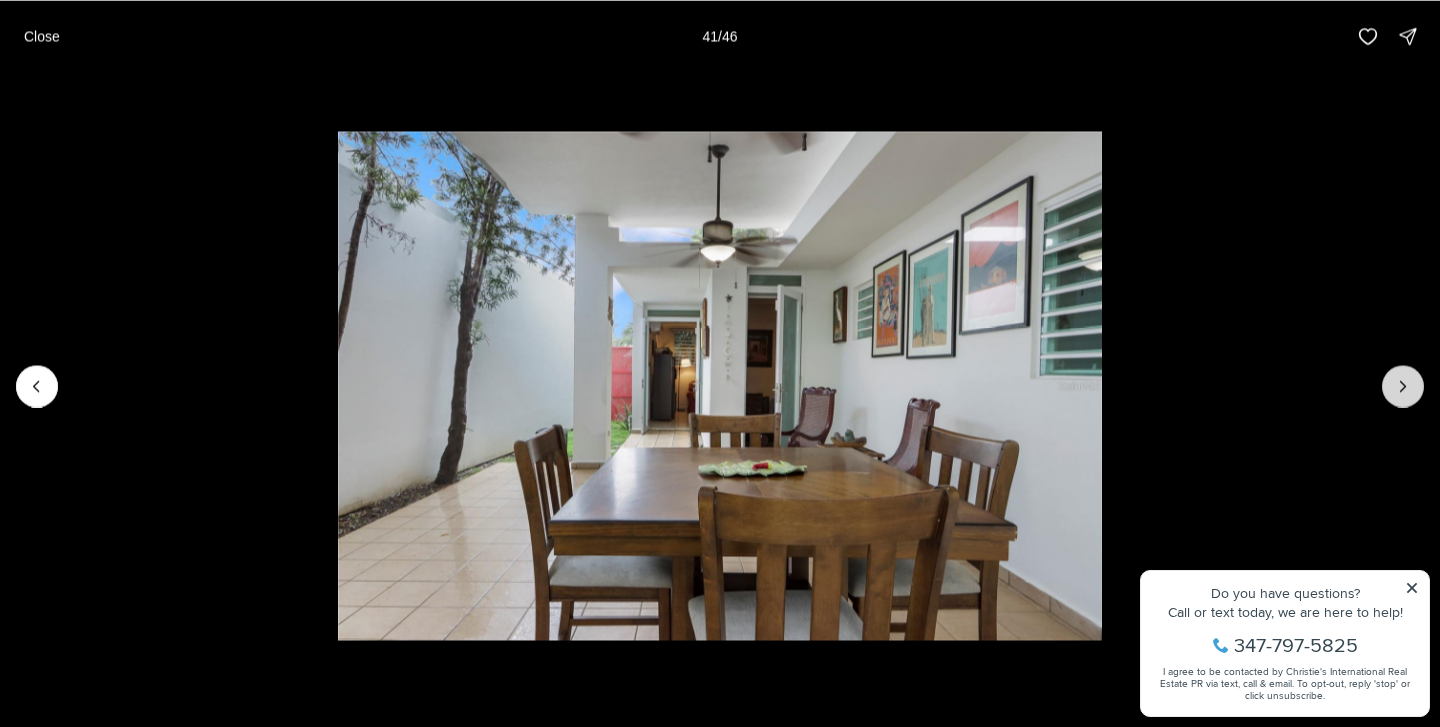 click at bounding box center (1403, 386) 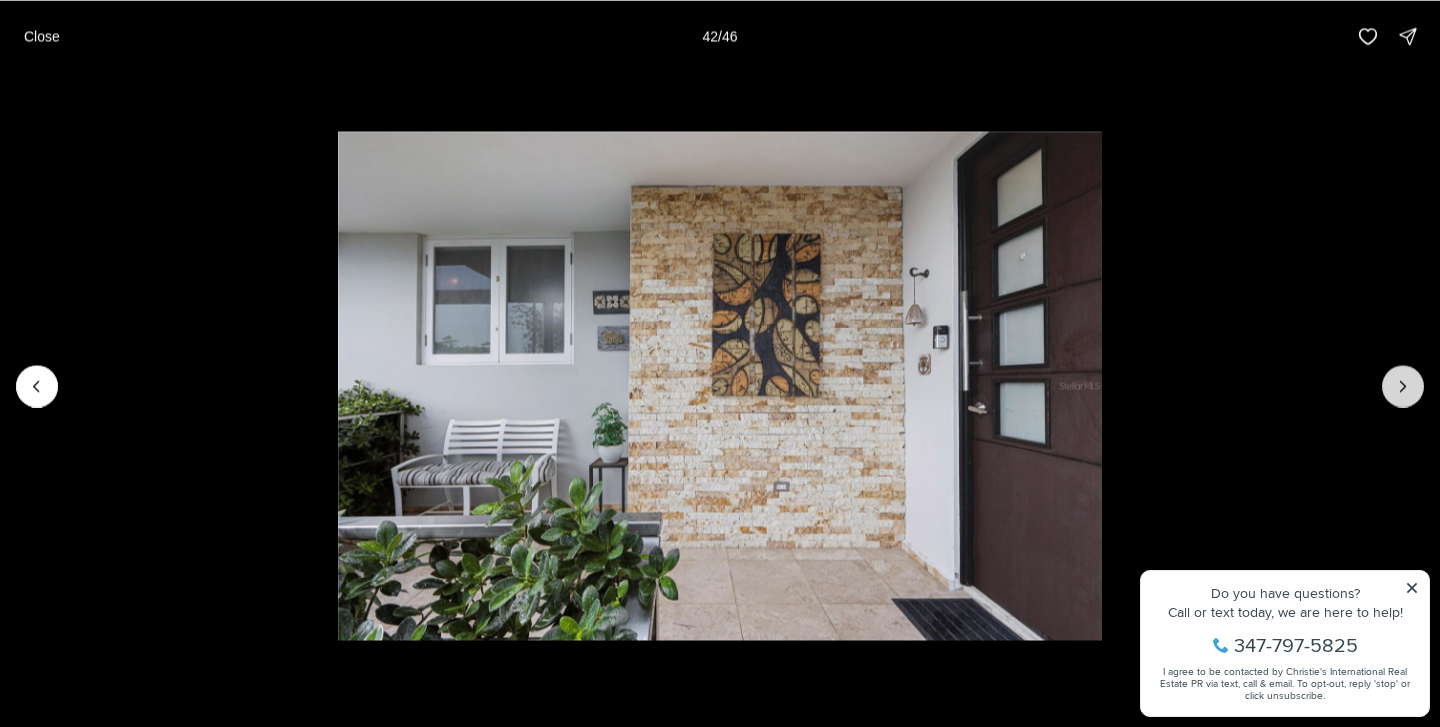 click at bounding box center (1403, 386) 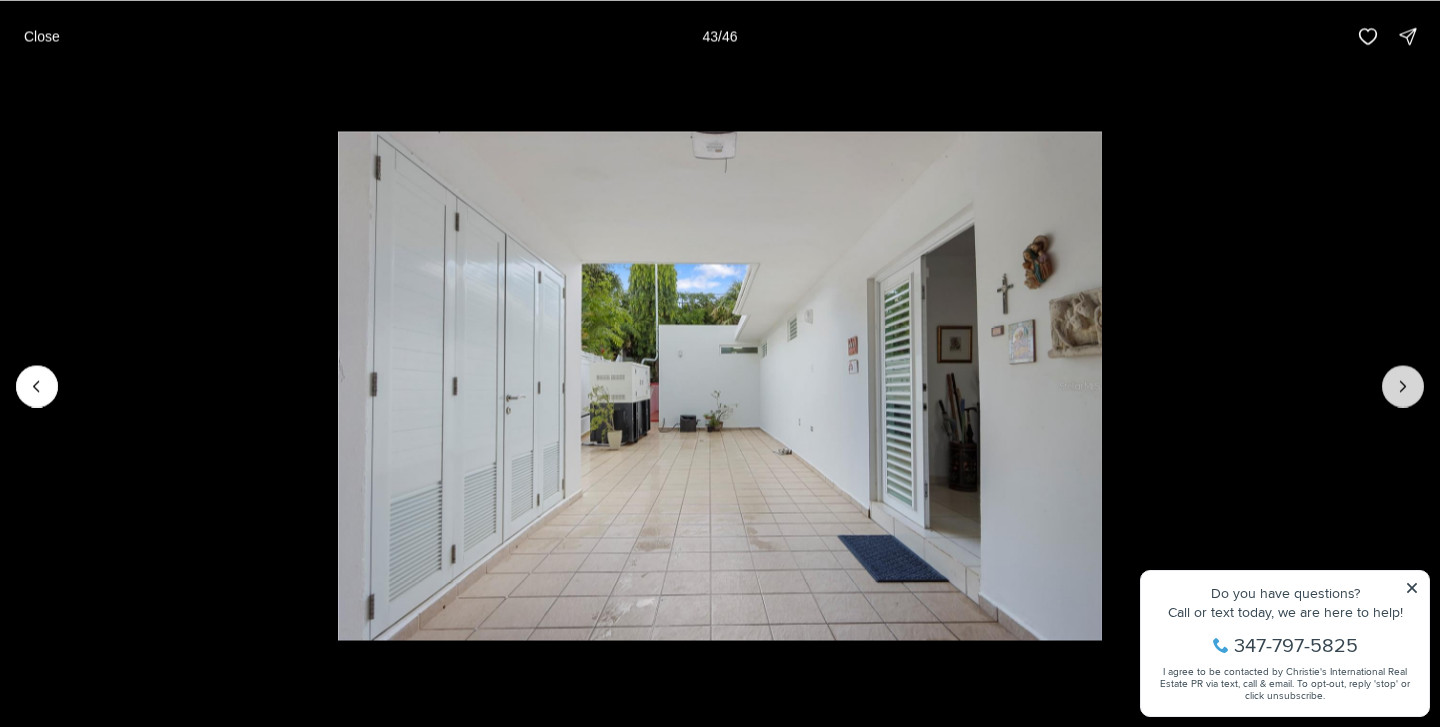 click at bounding box center (1403, 386) 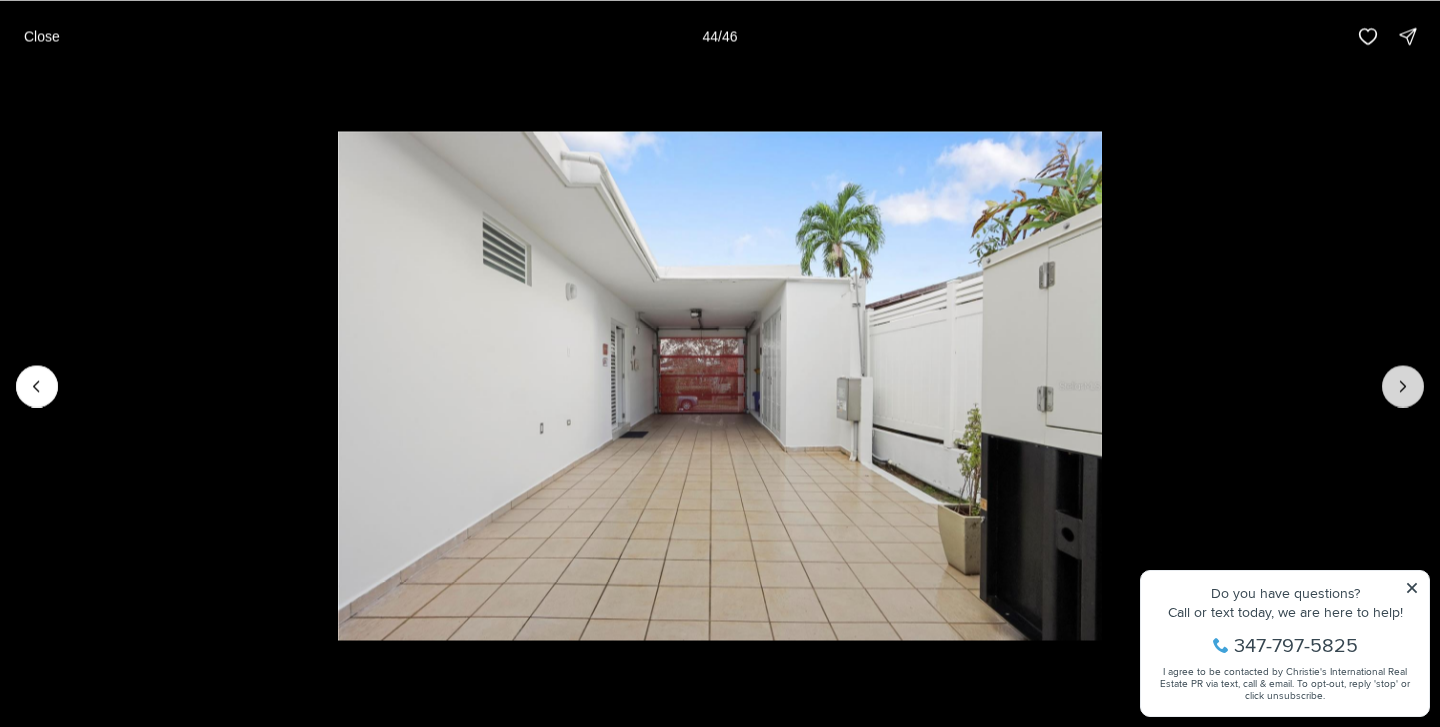 click at bounding box center (1403, 386) 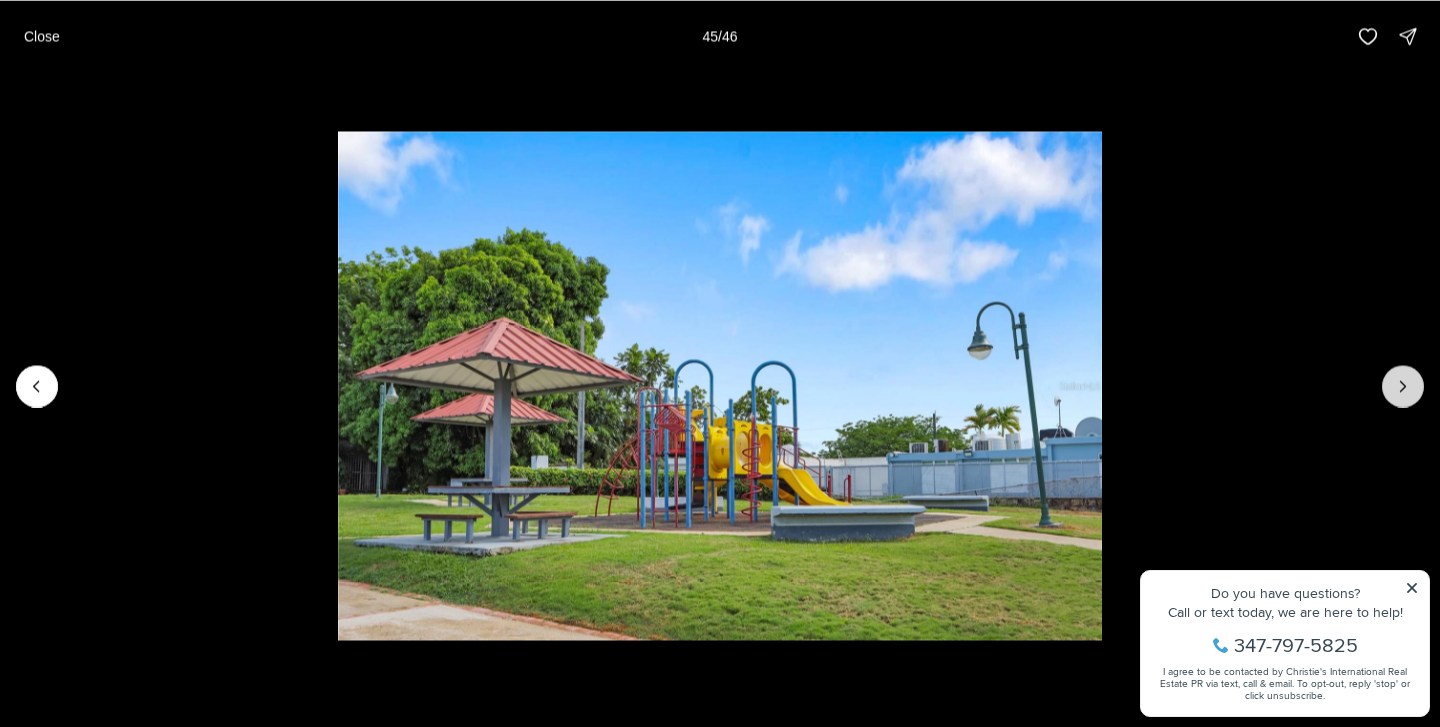 click at bounding box center [1403, 386] 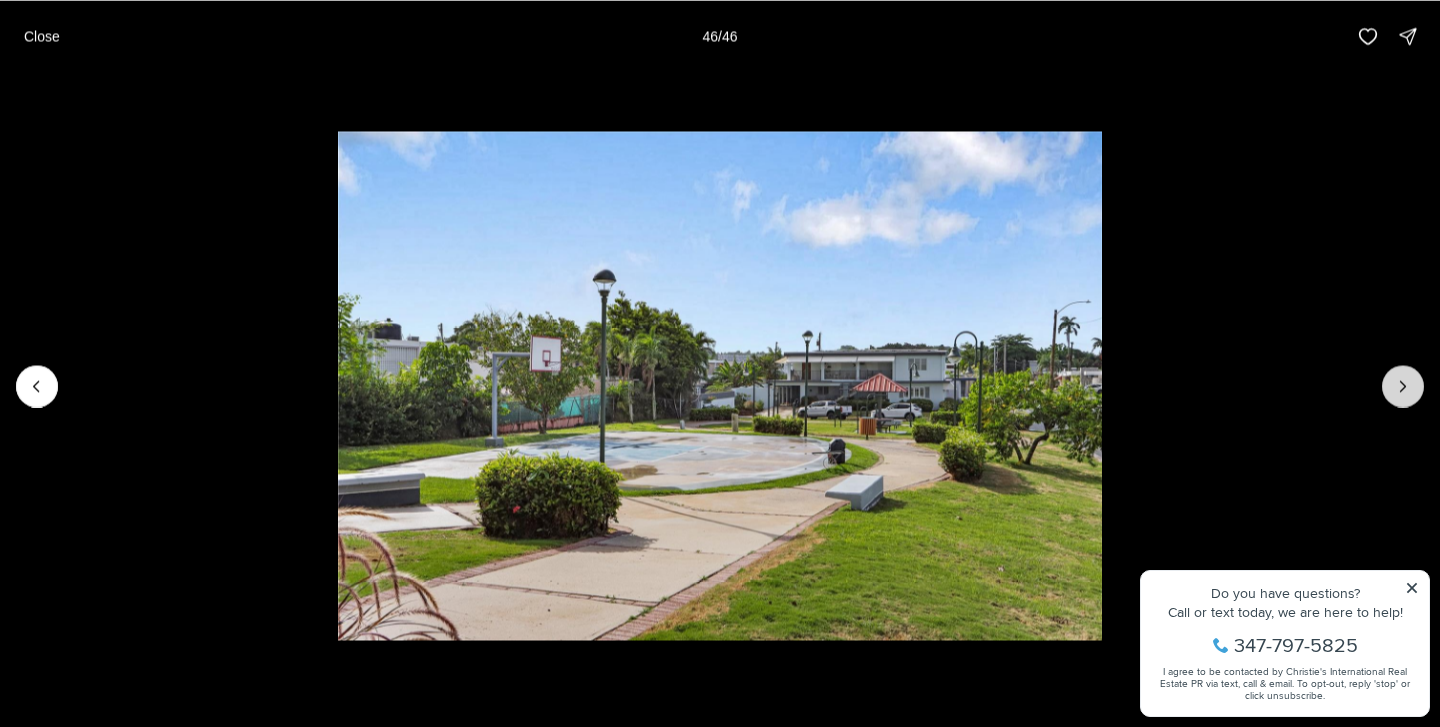 click at bounding box center [1403, 386] 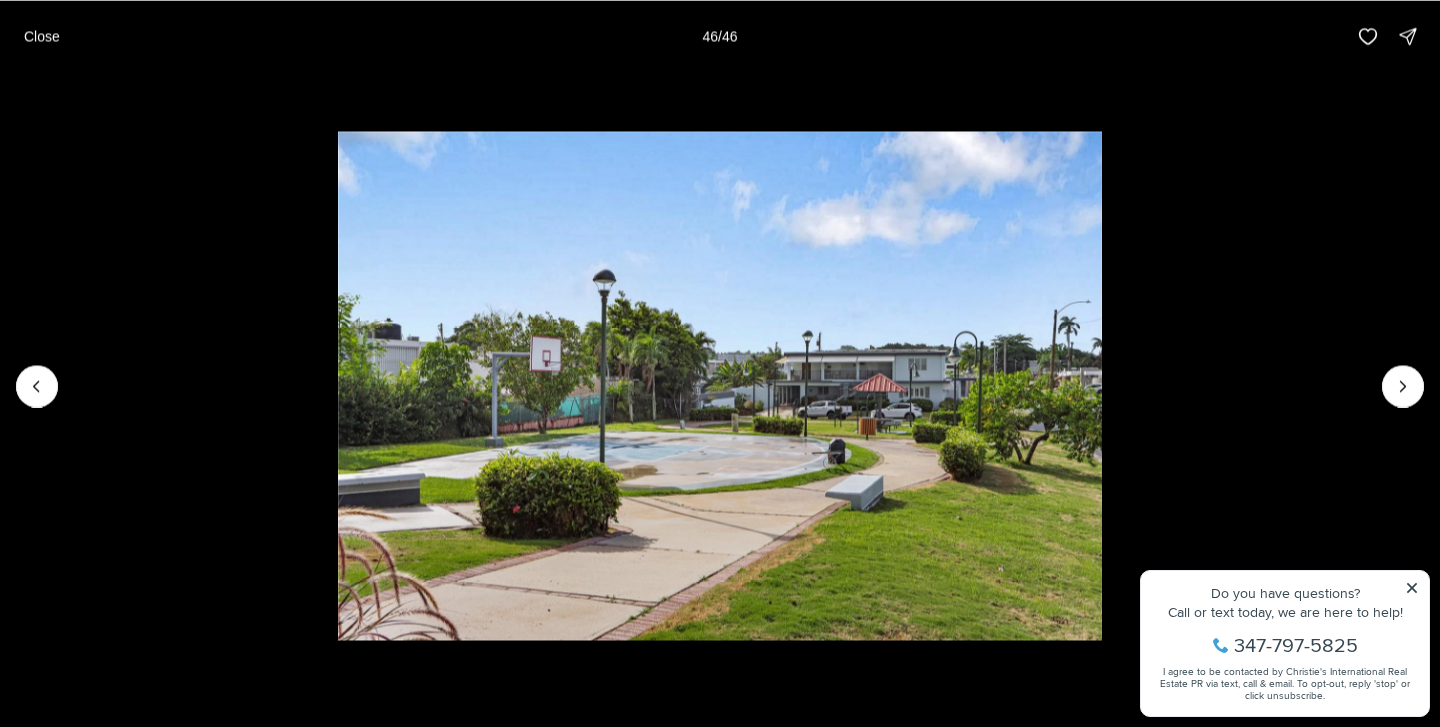 click at bounding box center [1403, 386] 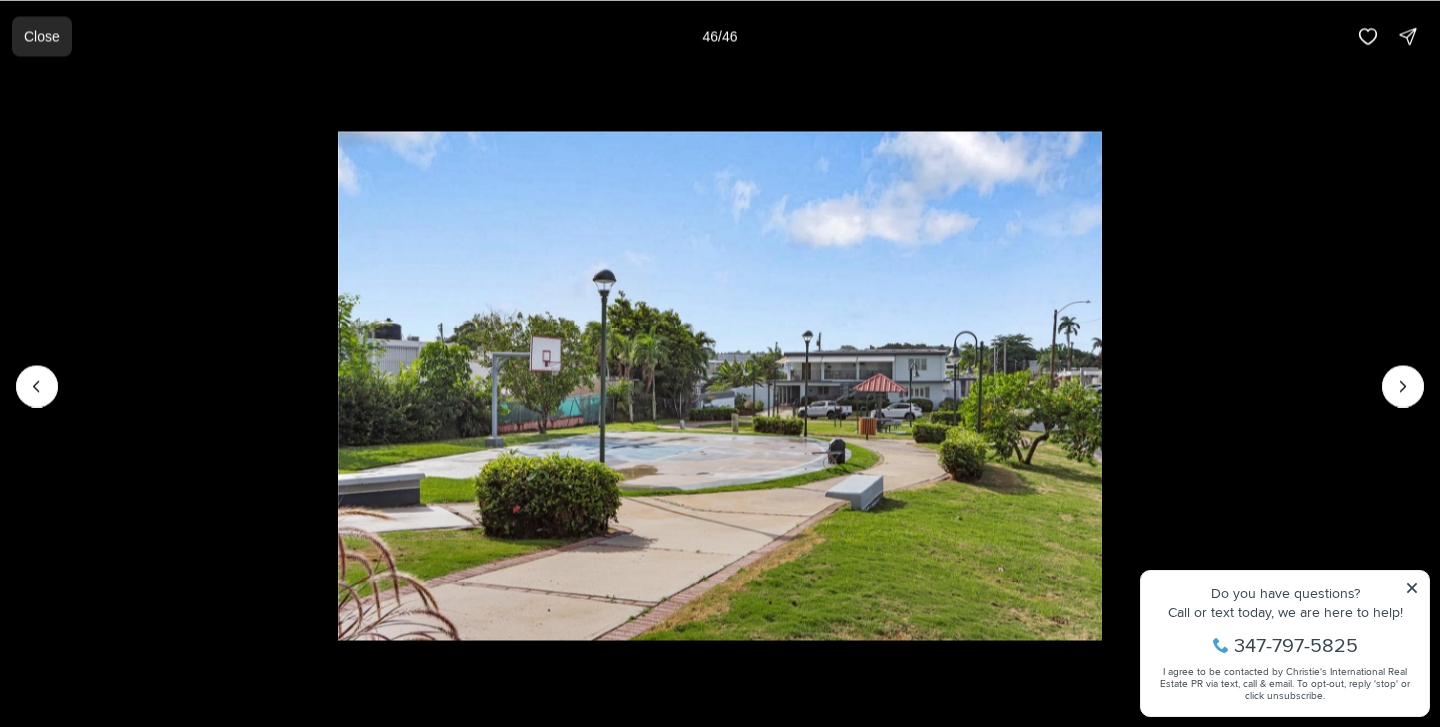 click on "Close" at bounding box center (42, 36) 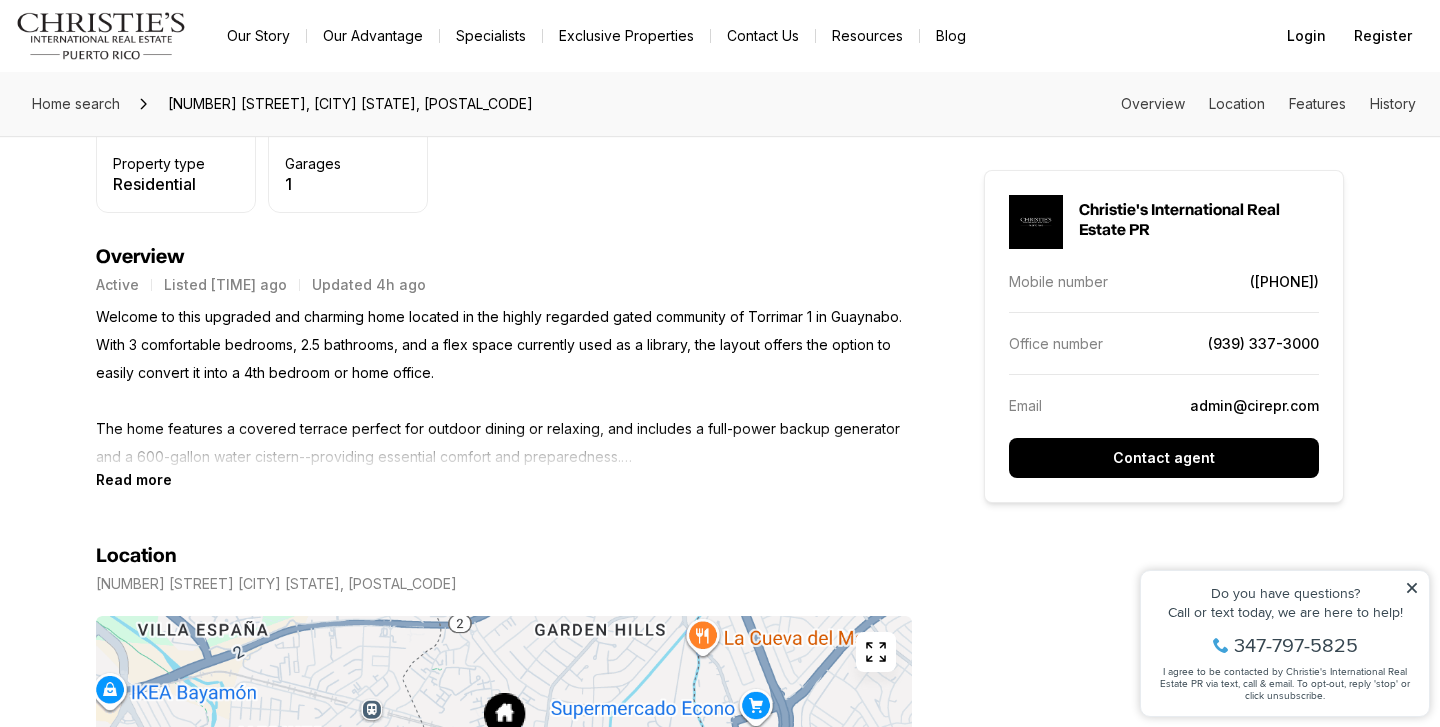 scroll, scrollTop: 770, scrollLeft: 0, axis: vertical 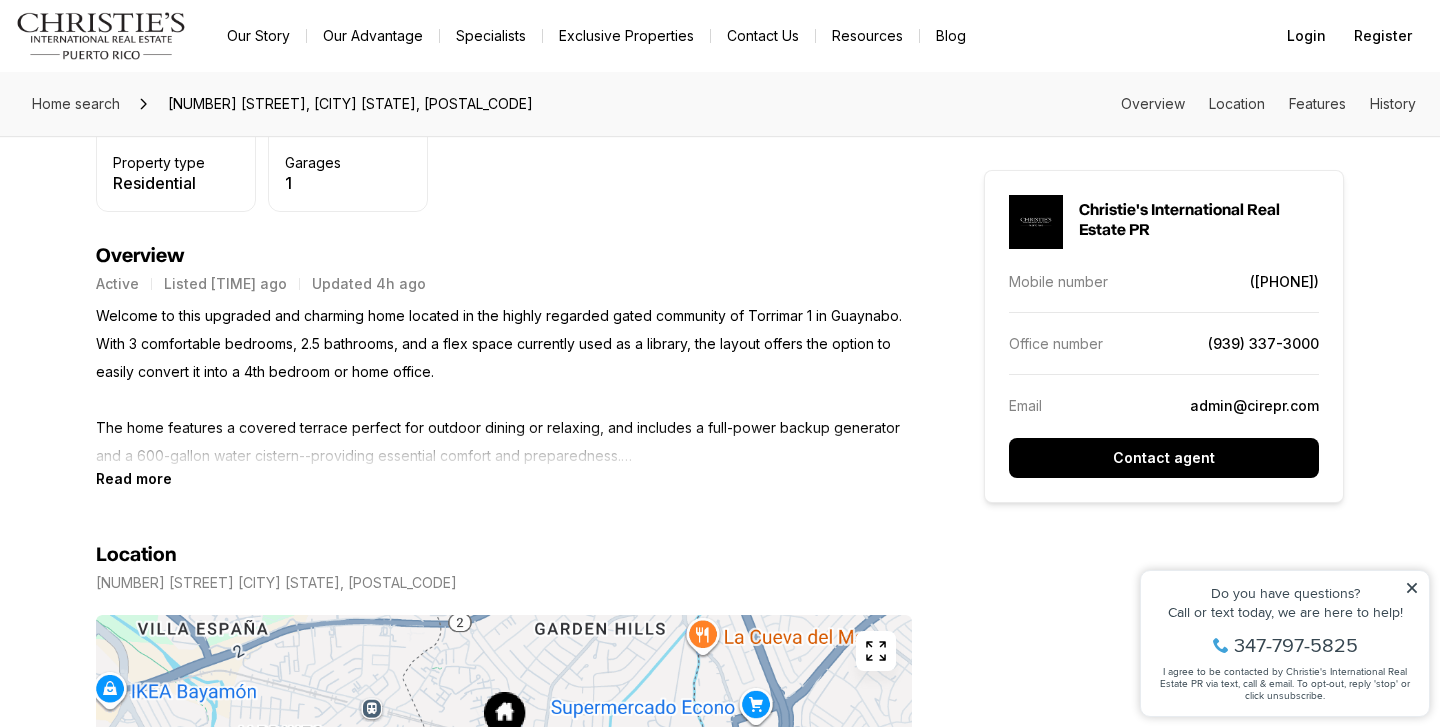 click on "Read more" at bounding box center [134, 478] 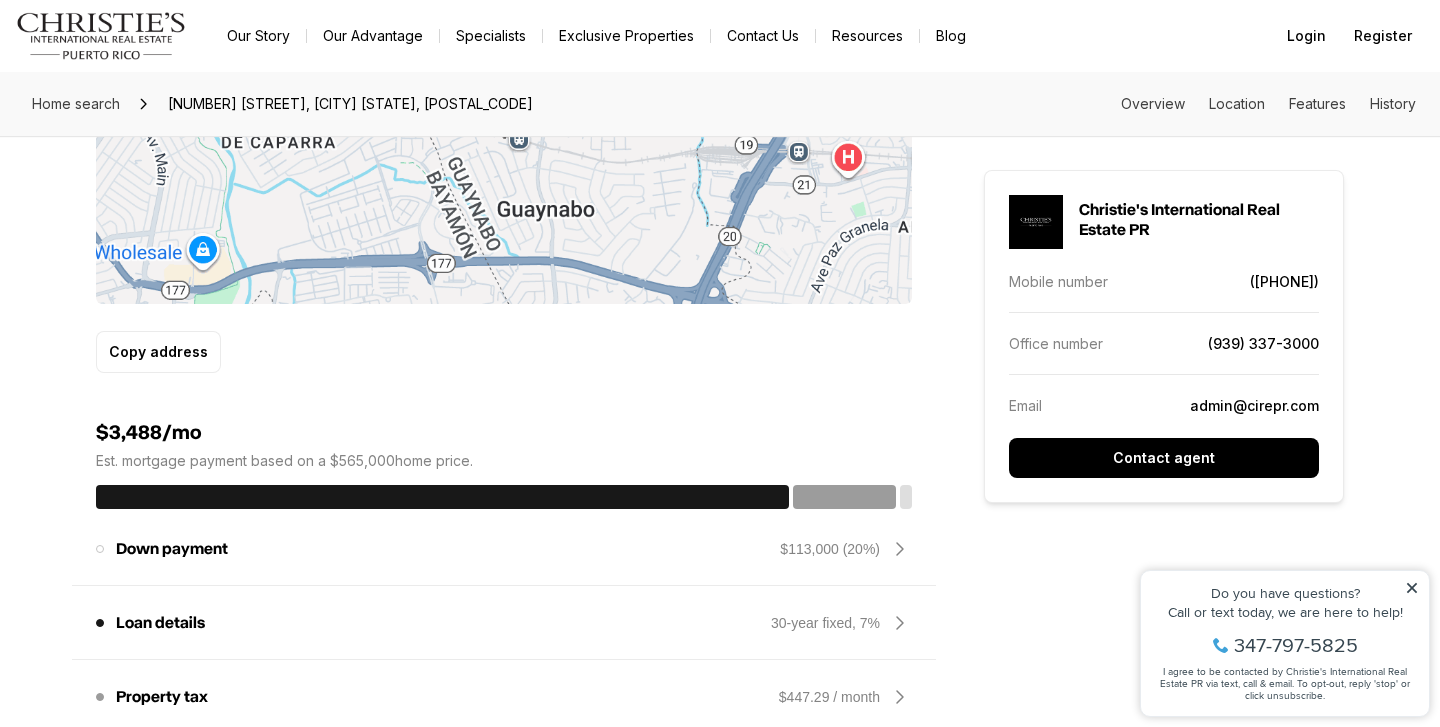 scroll, scrollTop: 2032, scrollLeft: 0, axis: vertical 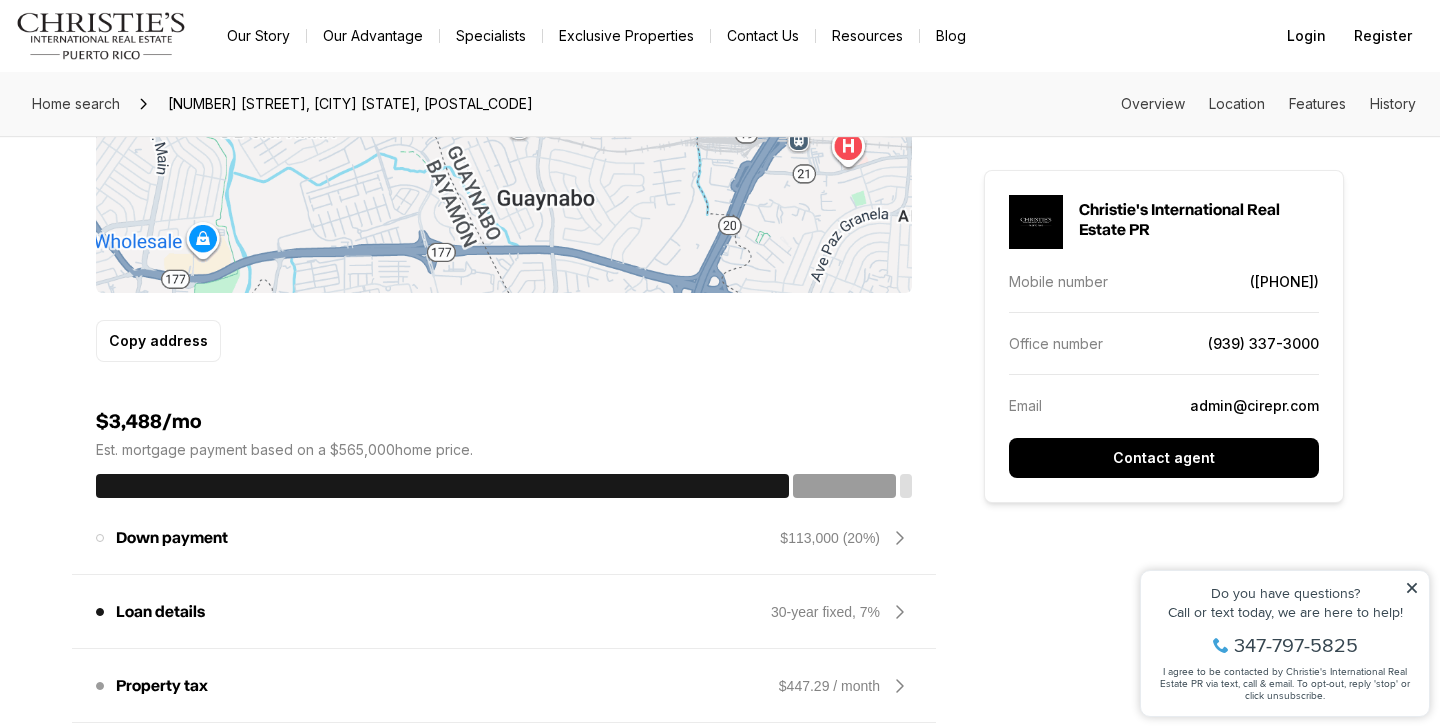click on "$3,488/mo Est. mortgage payment based on a   $565,000  home price. Down payment The amount that you plan to put down on the home. Increasing the down payment will lower your monthly mortgage. $113,000 (20%) Loan details Loan type is the length of the loan program. The default is 30 years, but you can adjust according to your loan program. Interest rate is a percentage value typically influenced by the current market, as well as your financial health. 30-year fixed, 7% Property tax The amount of tax on your home. $447.29 / month HOA fees These fees may be owed in order to maintain and improve properties in the association. $33.33 / month Reset All estimates are provided by Luxury Presence for informational purposes only. Actual amounts may vary." at bounding box center (504, 646) 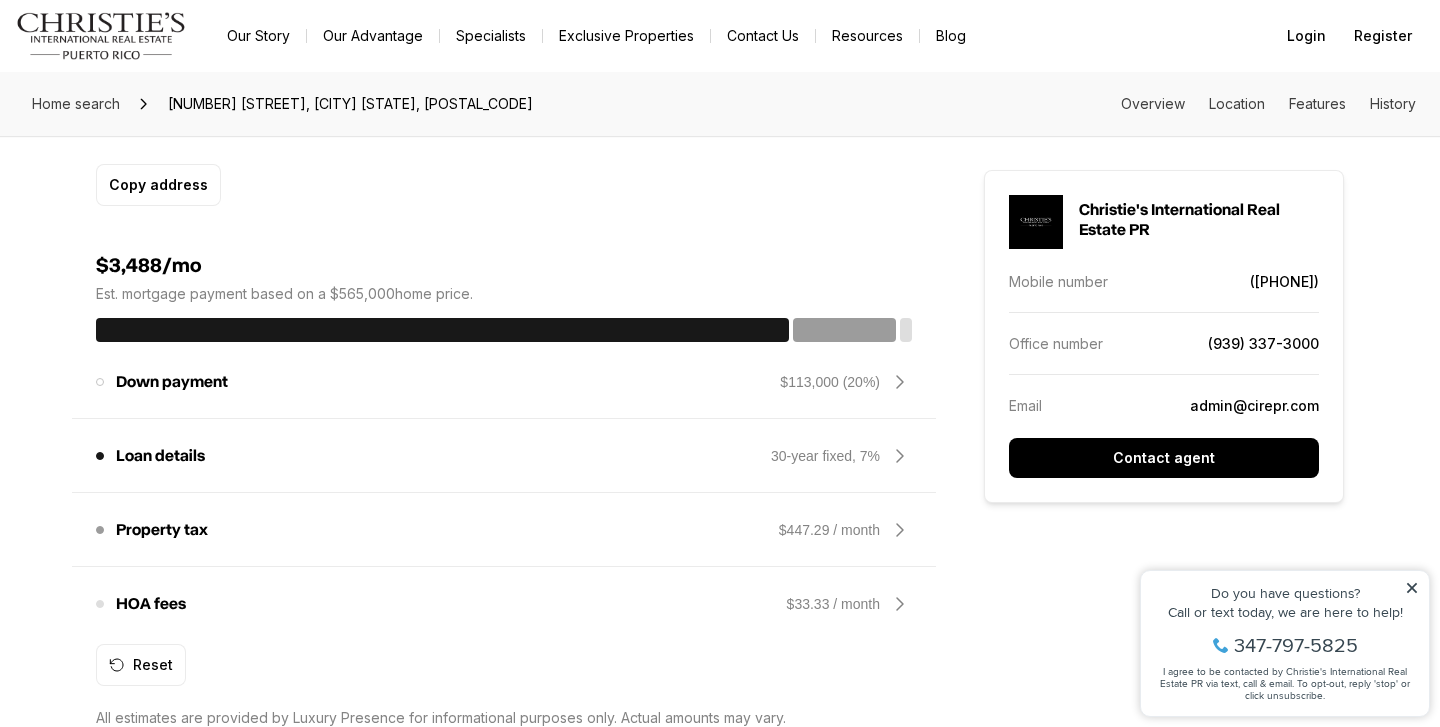 scroll, scrollTop: 2219, scrollLeft: 0, axis: vertical 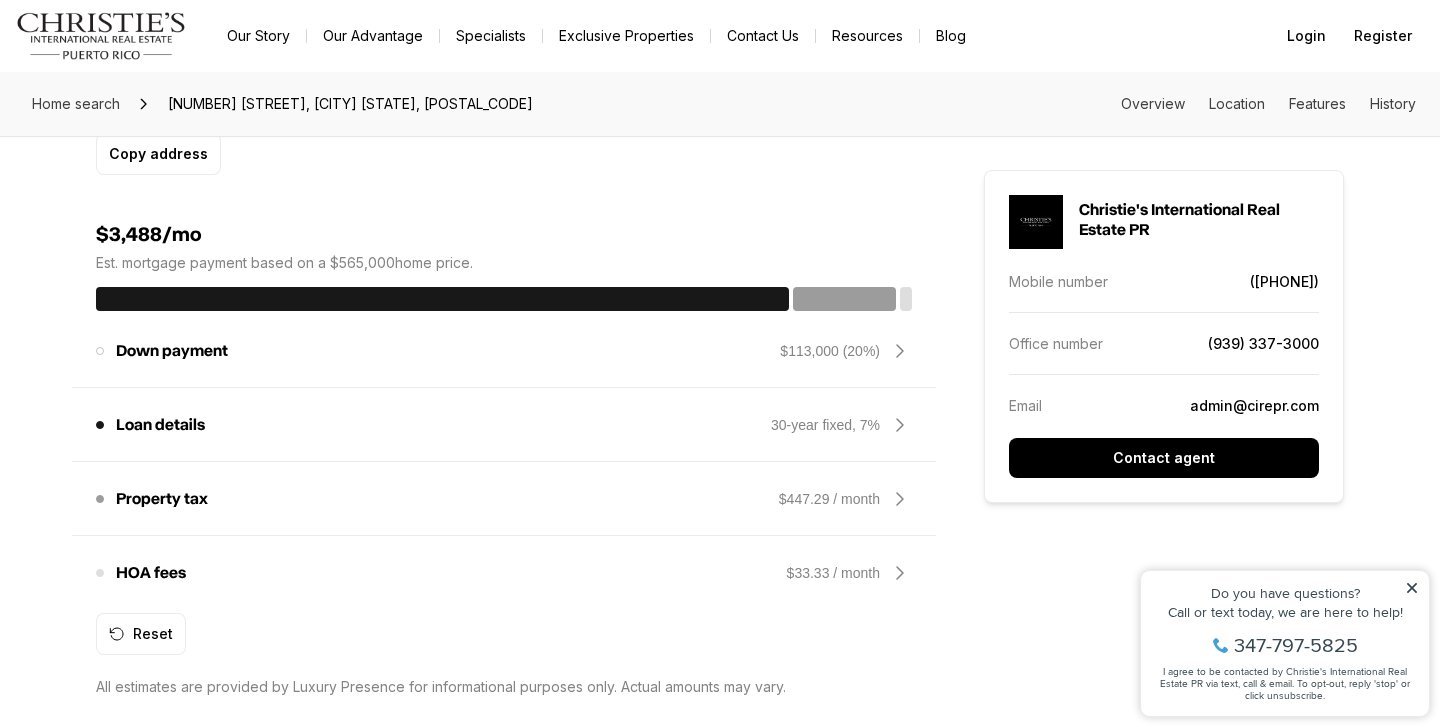 click on "$113,000 (20%)" at bounding box center [830, 351] 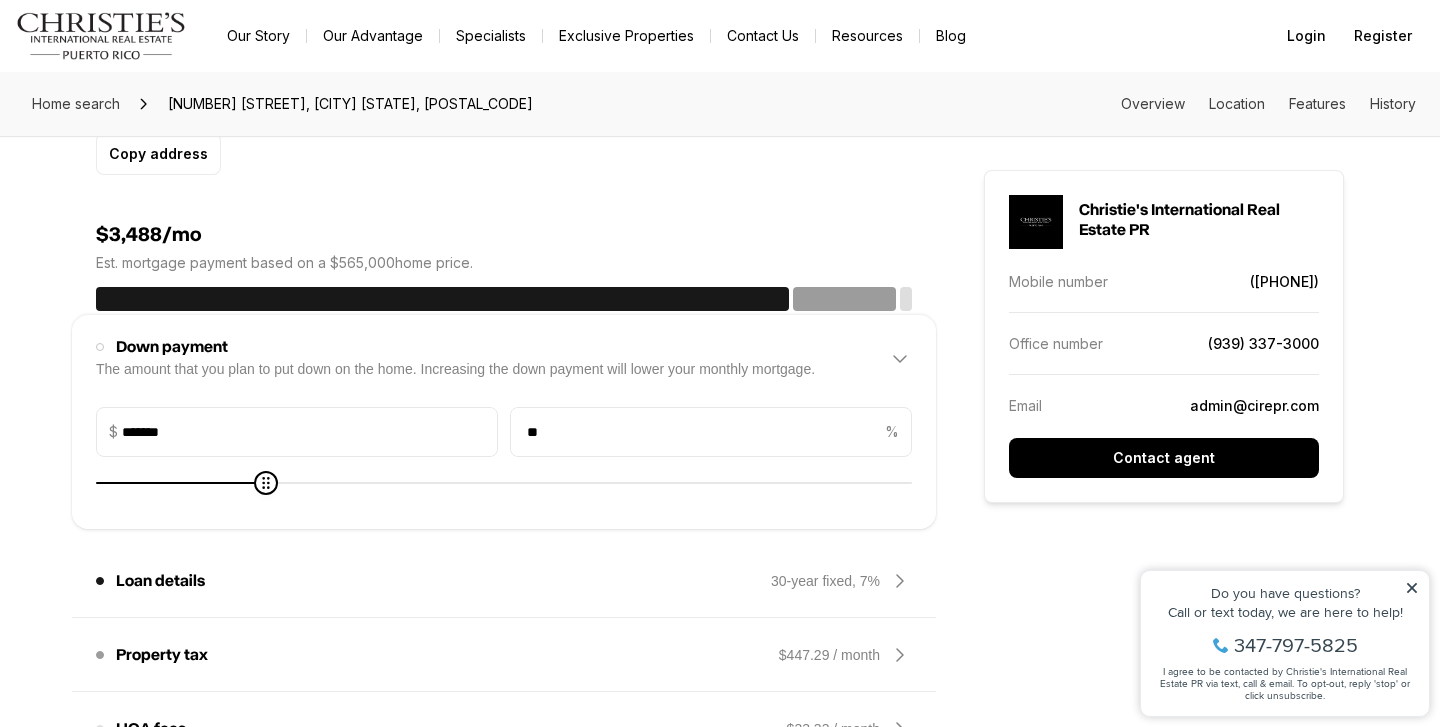 scroll, scrollTop: 0, scrollLeft: 0, axis: both 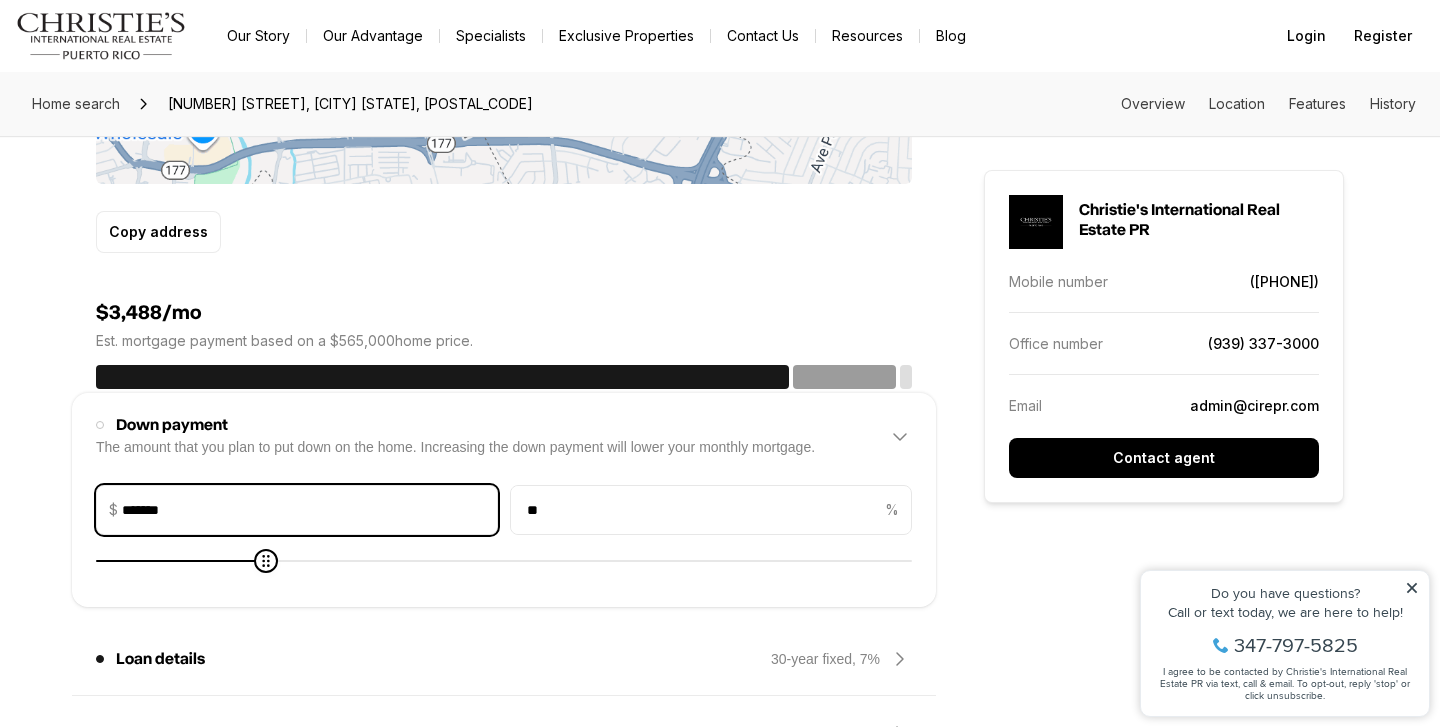 click on "*******" at bounding box center (309, 510) 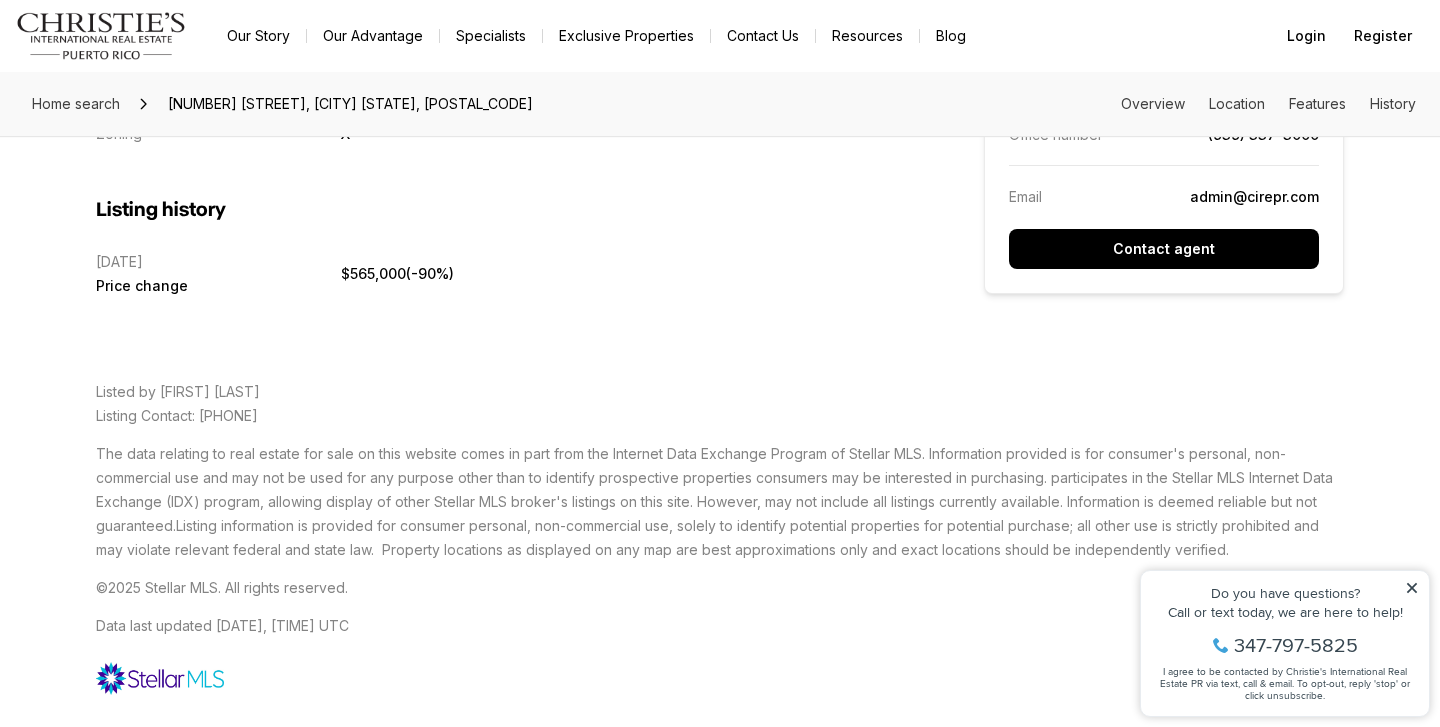scroll, scrollTop: 5244, scrollLeft: 0, axis: vertical 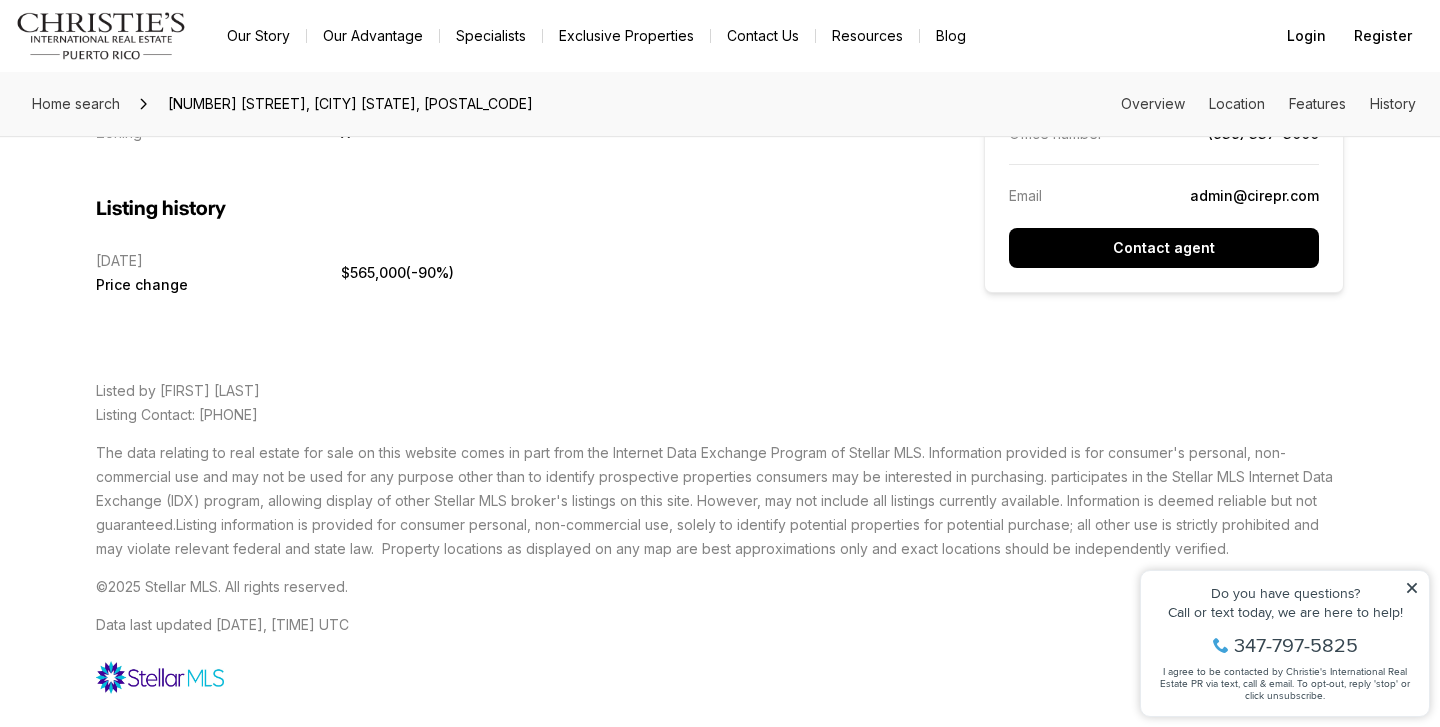 type on "*******" 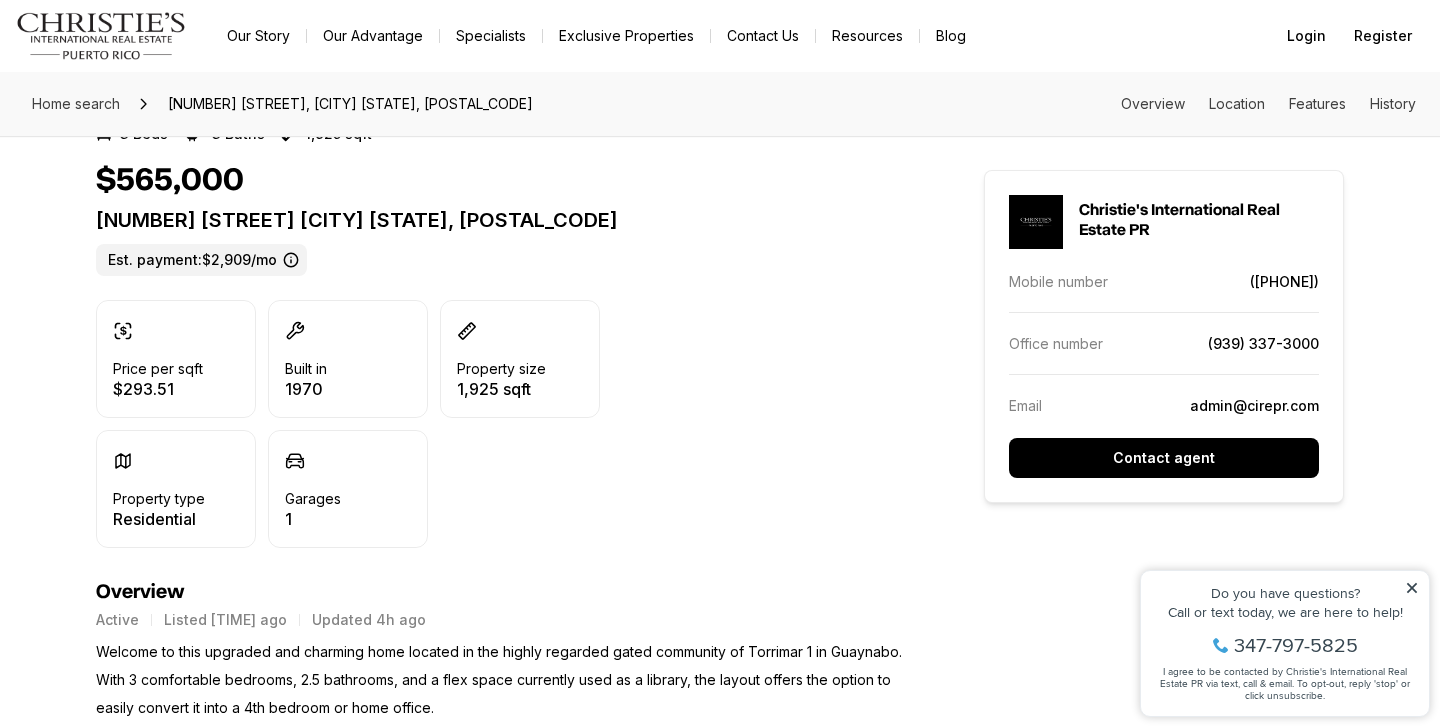 scroll, scrollTop: 0, scrollLeft: 0, axis: both 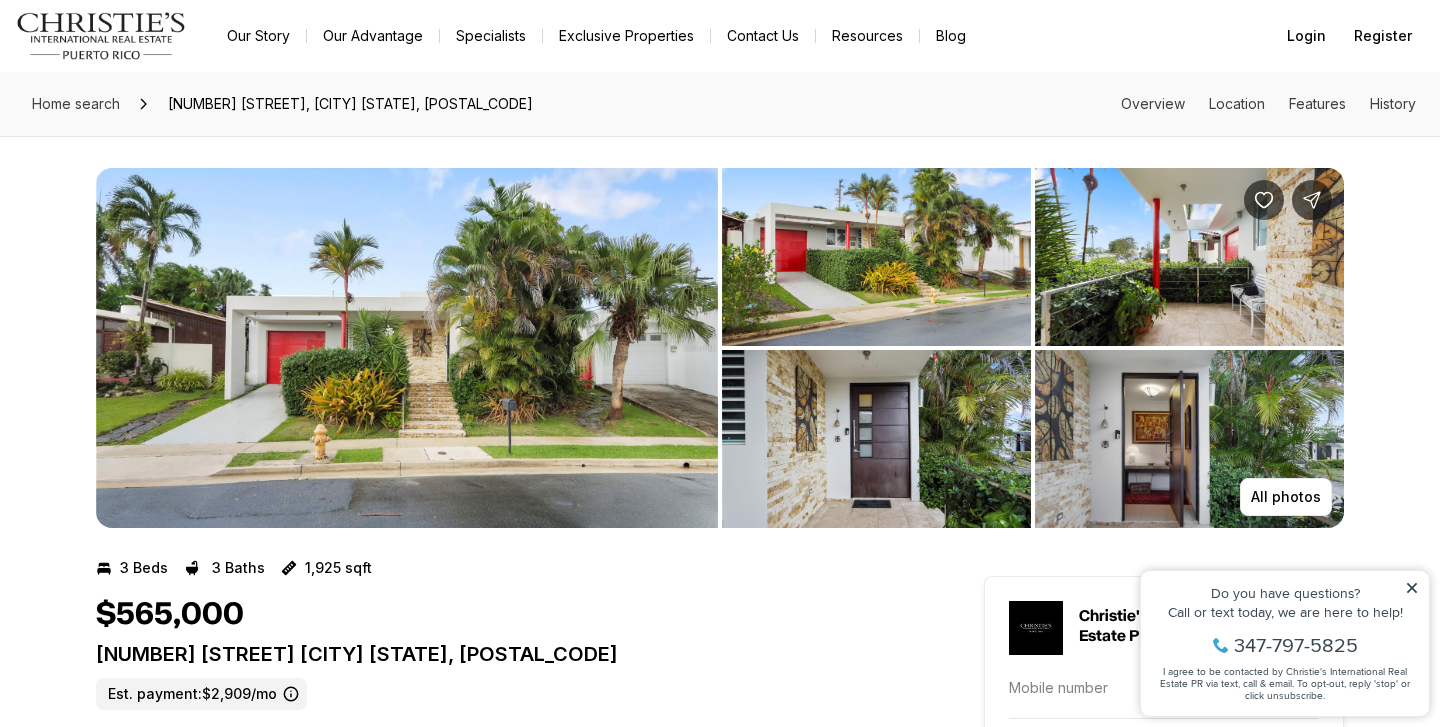 click at bounding box center [407, 348] 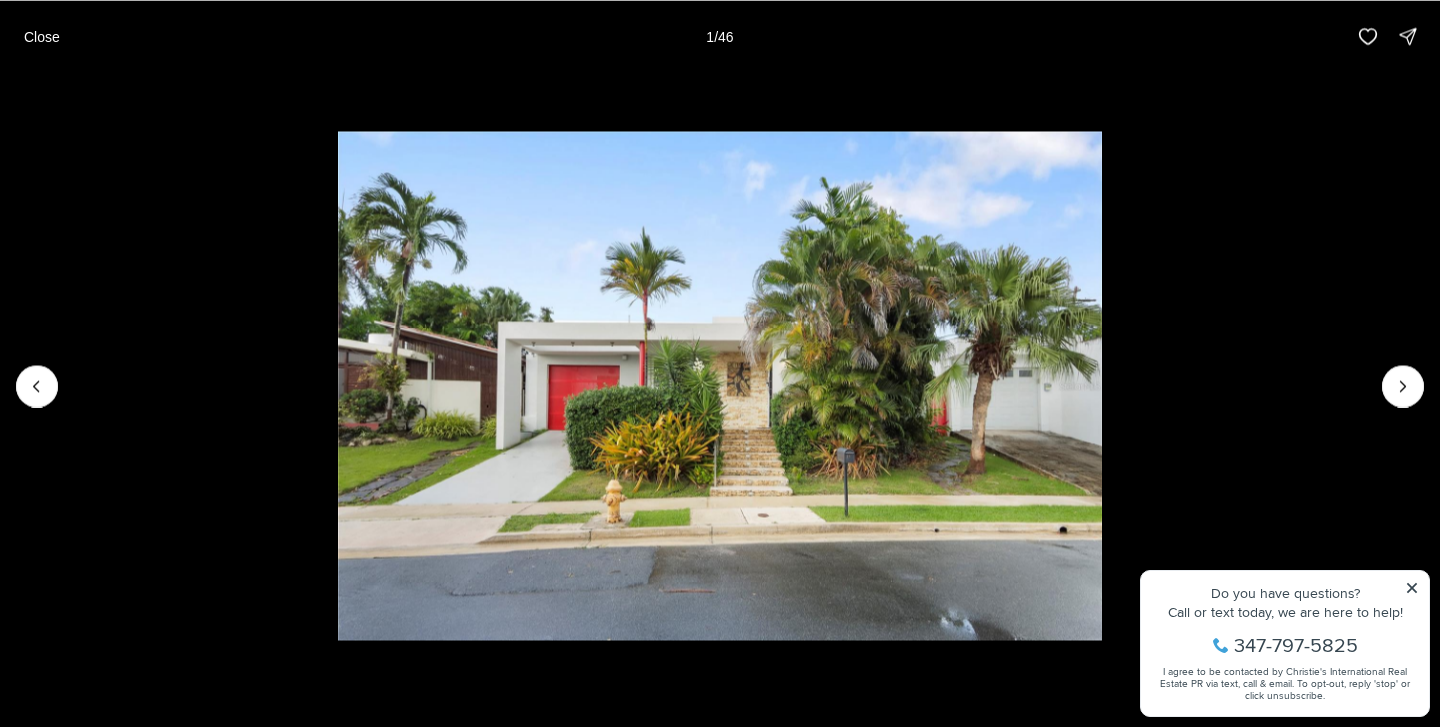 type 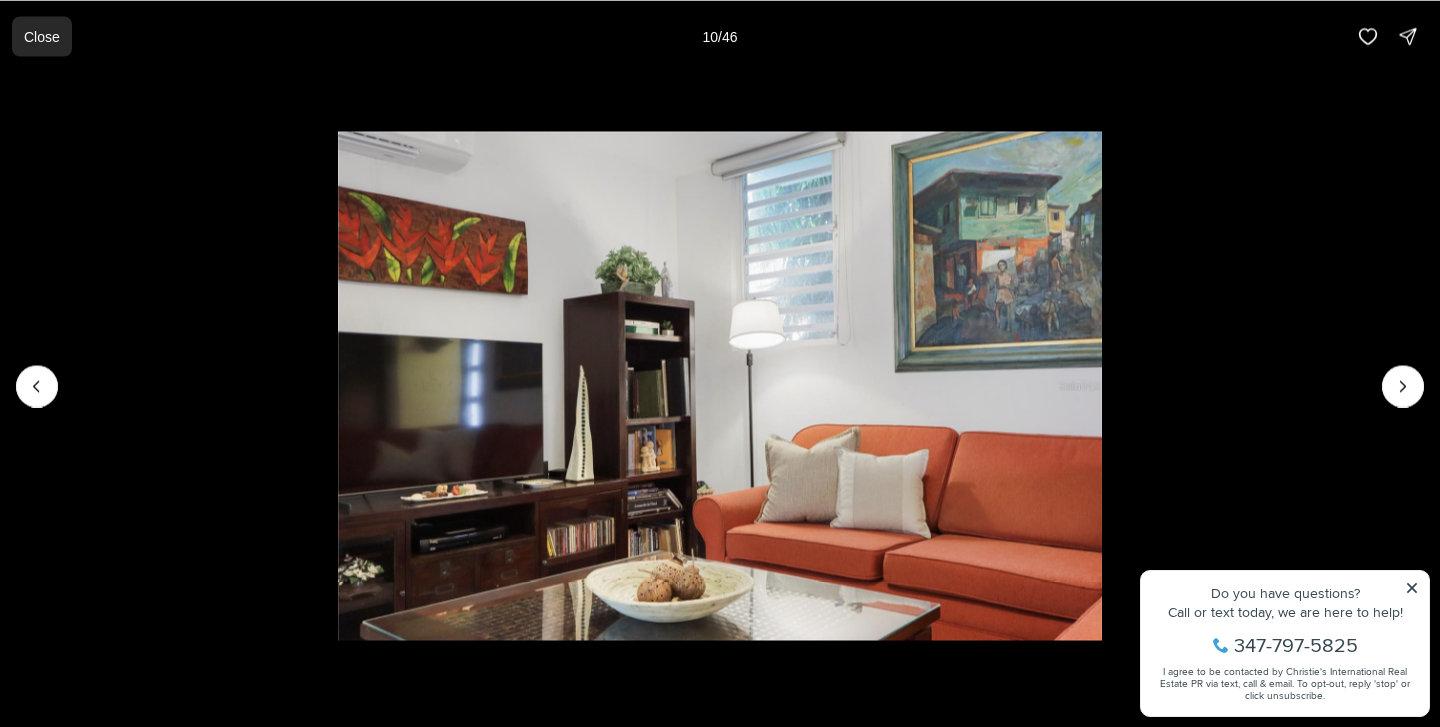 click on "Close" at bounding box center [42, 36] 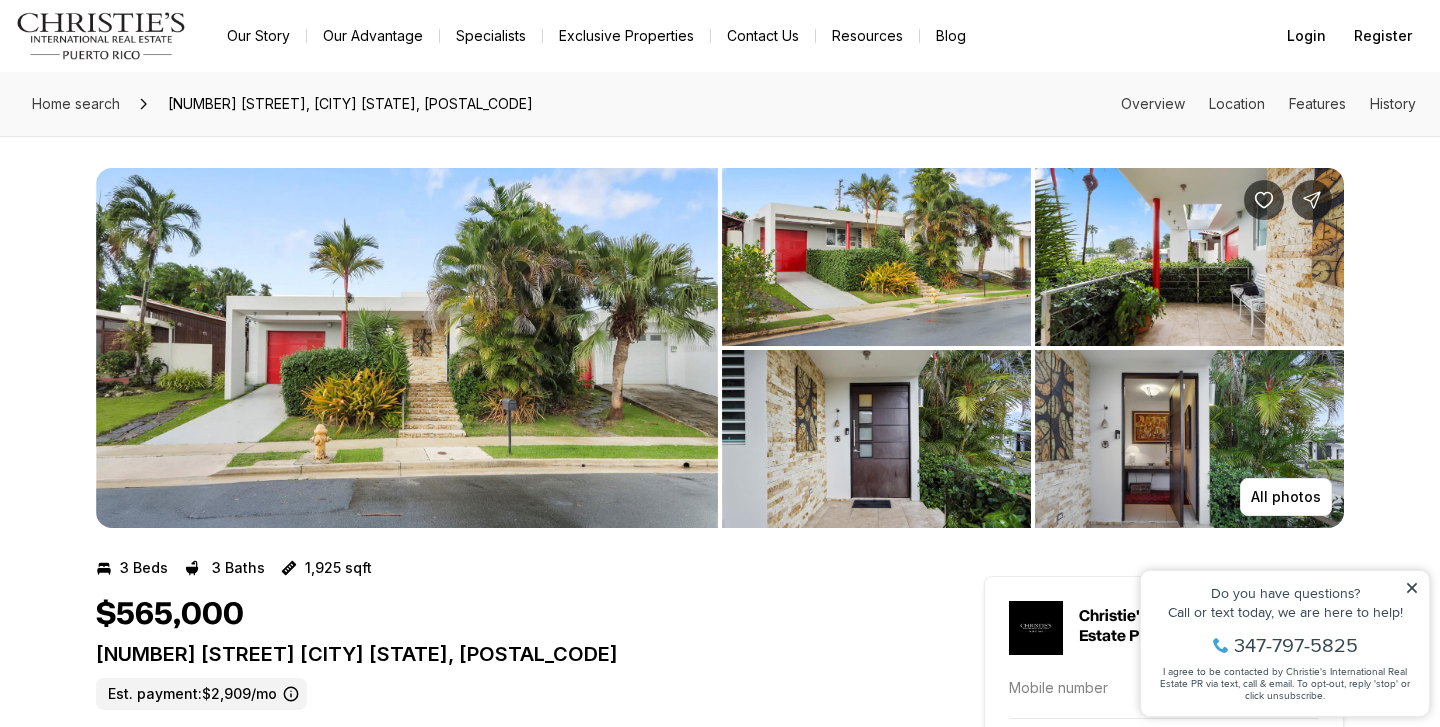 click at bounding box center (101, 36) 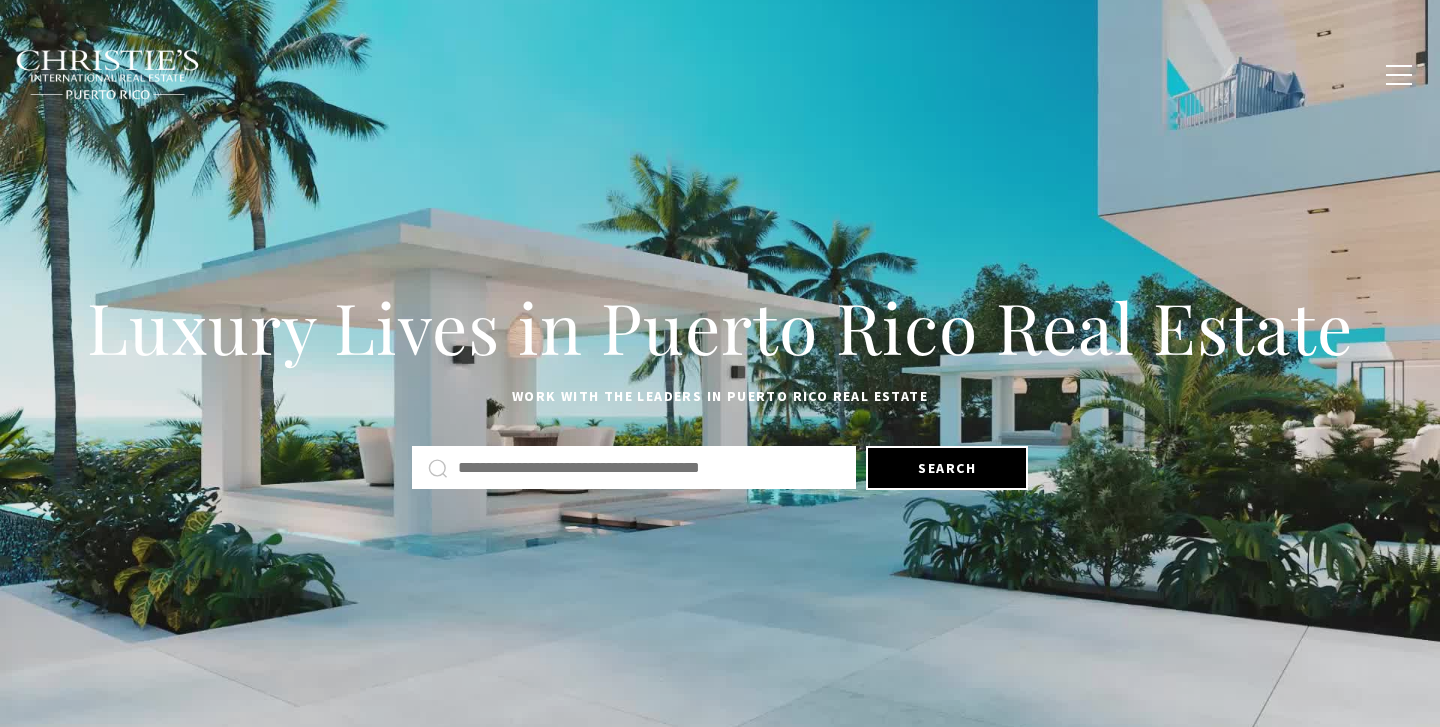 scroll, scrollTop: 0, scrollLeft: 0, axis: both 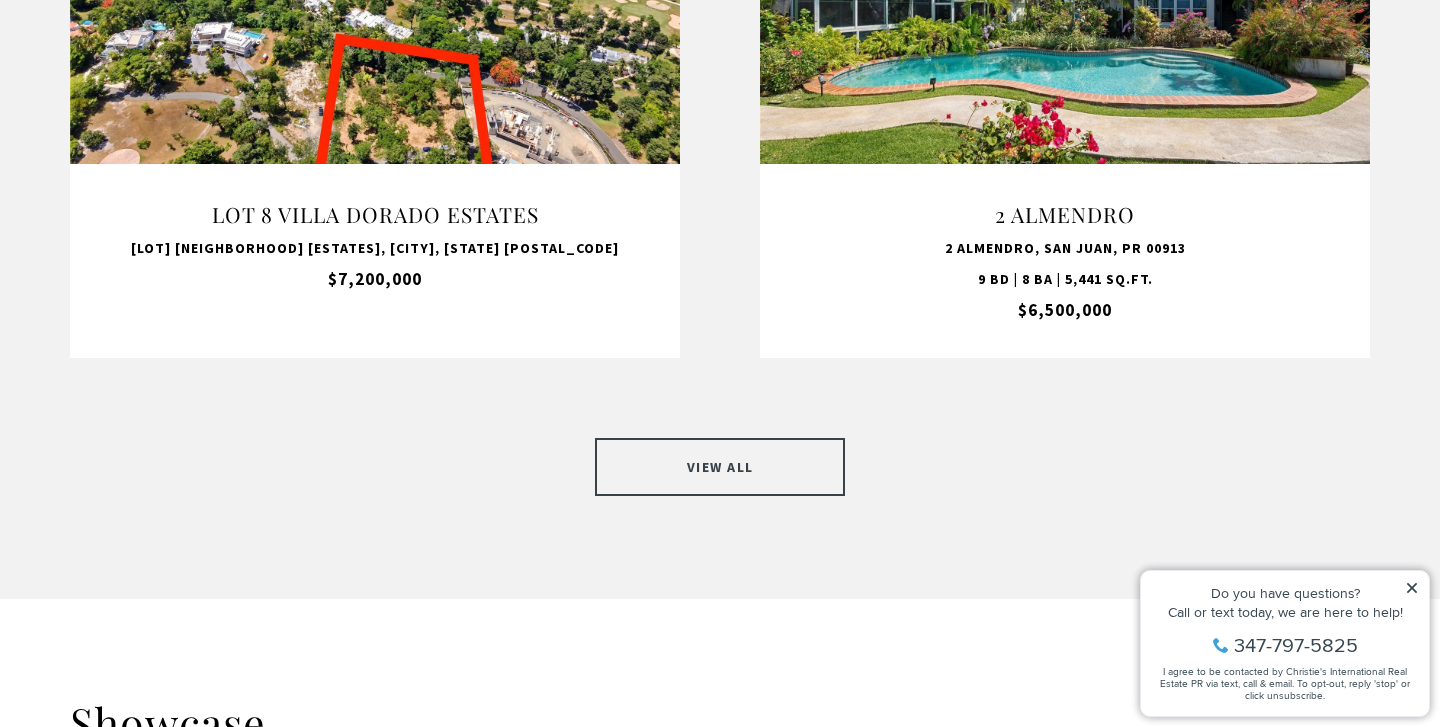 click on "VIEW ALL" at bounding box center [720, 467] 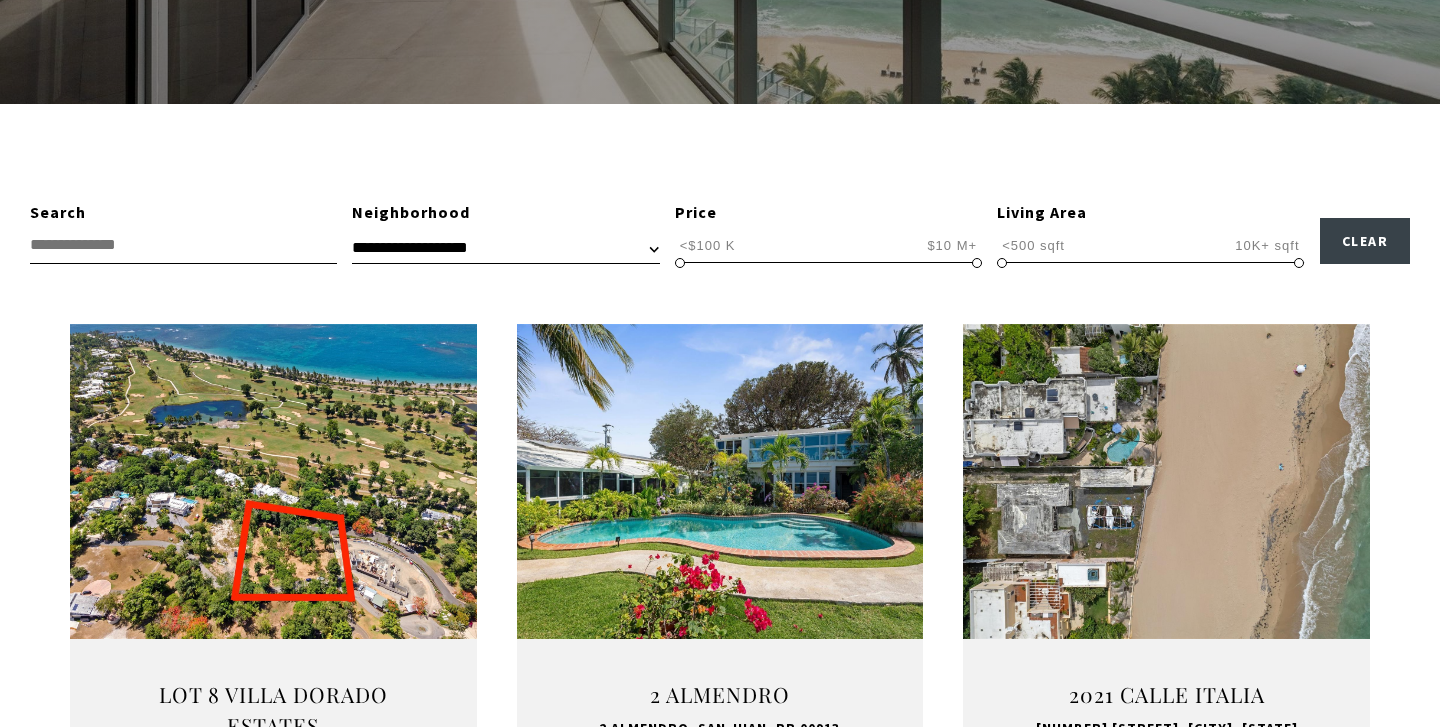 scroll, scrollTop: 809, scrollLeft: 0, axis: vertical 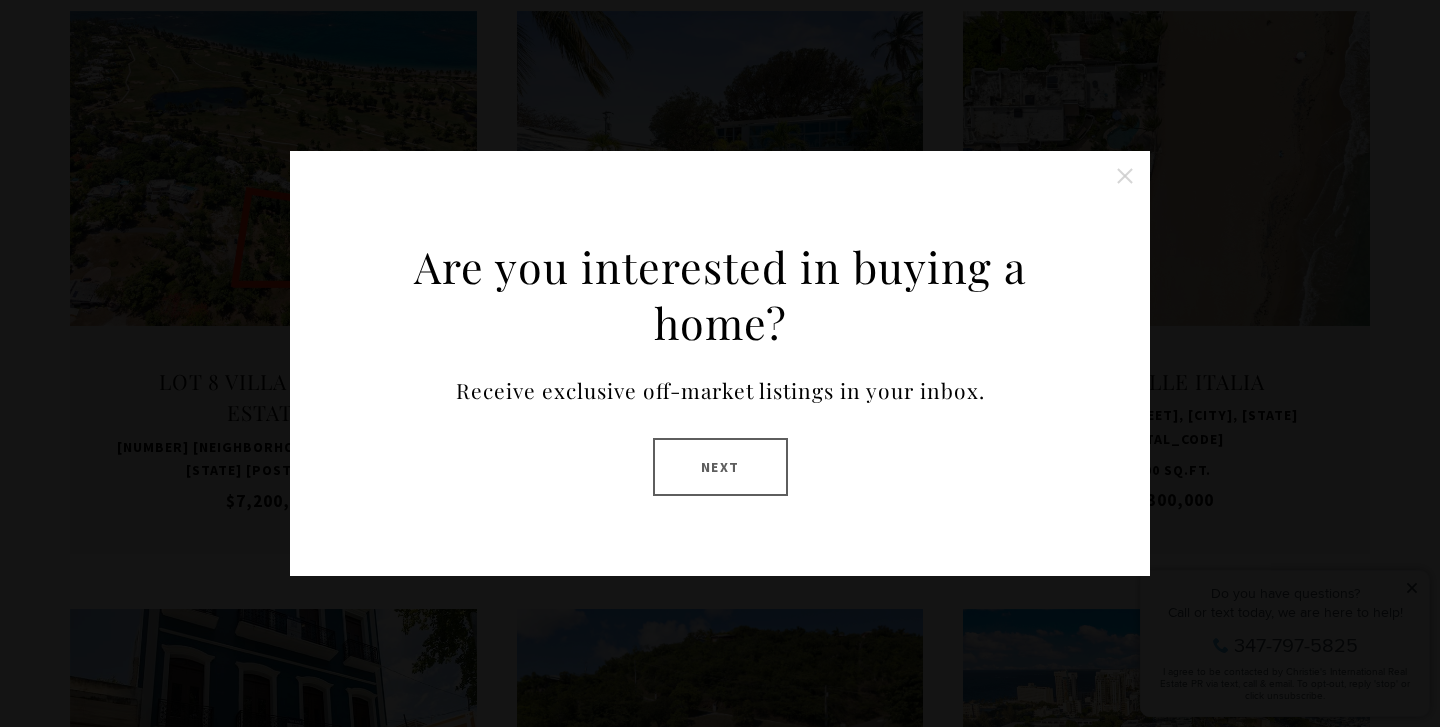 click at bounding box center (1125, 176) 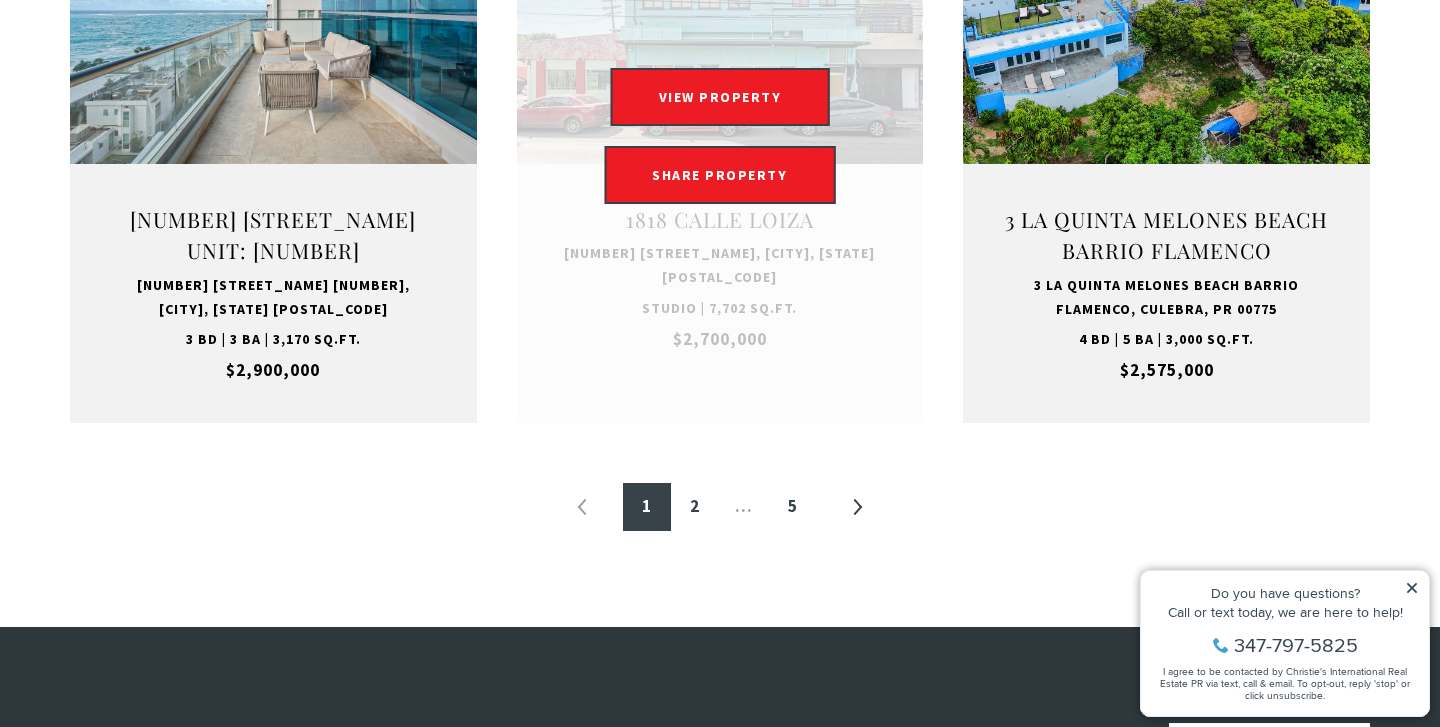 scroll, scrollTop: 2347, scrollLeft: 0, axis: vertical 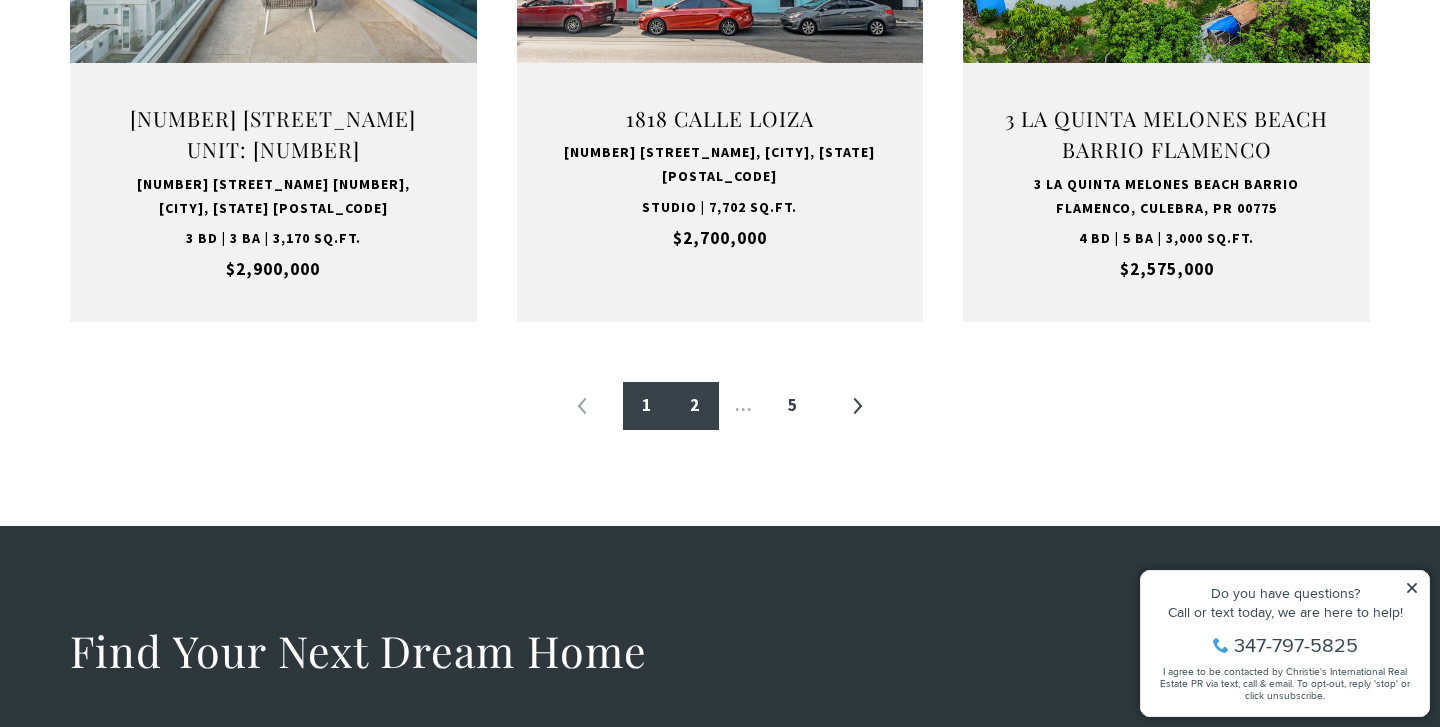 click on "2" at bounding box center [695, 406] 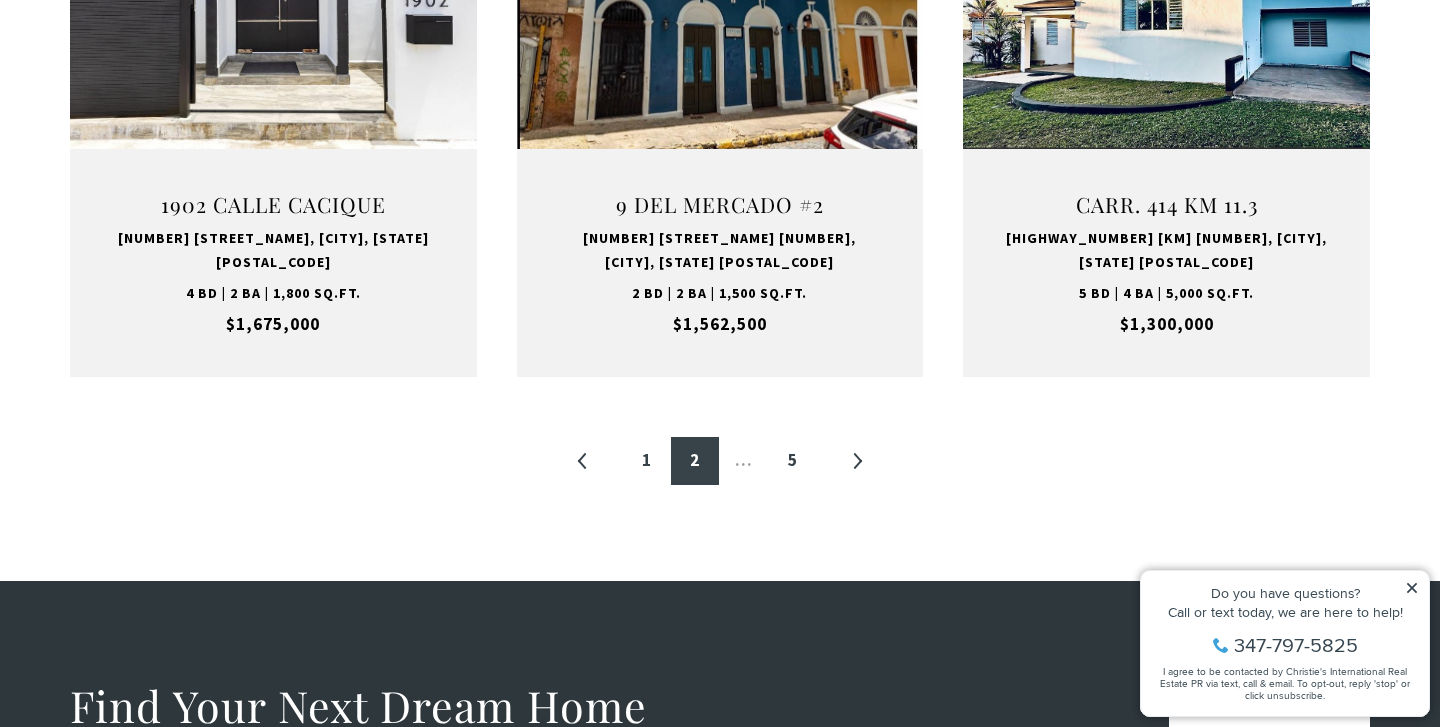 scroll, scrollTop: 2363, scrollLeft: 0, axis: vertical 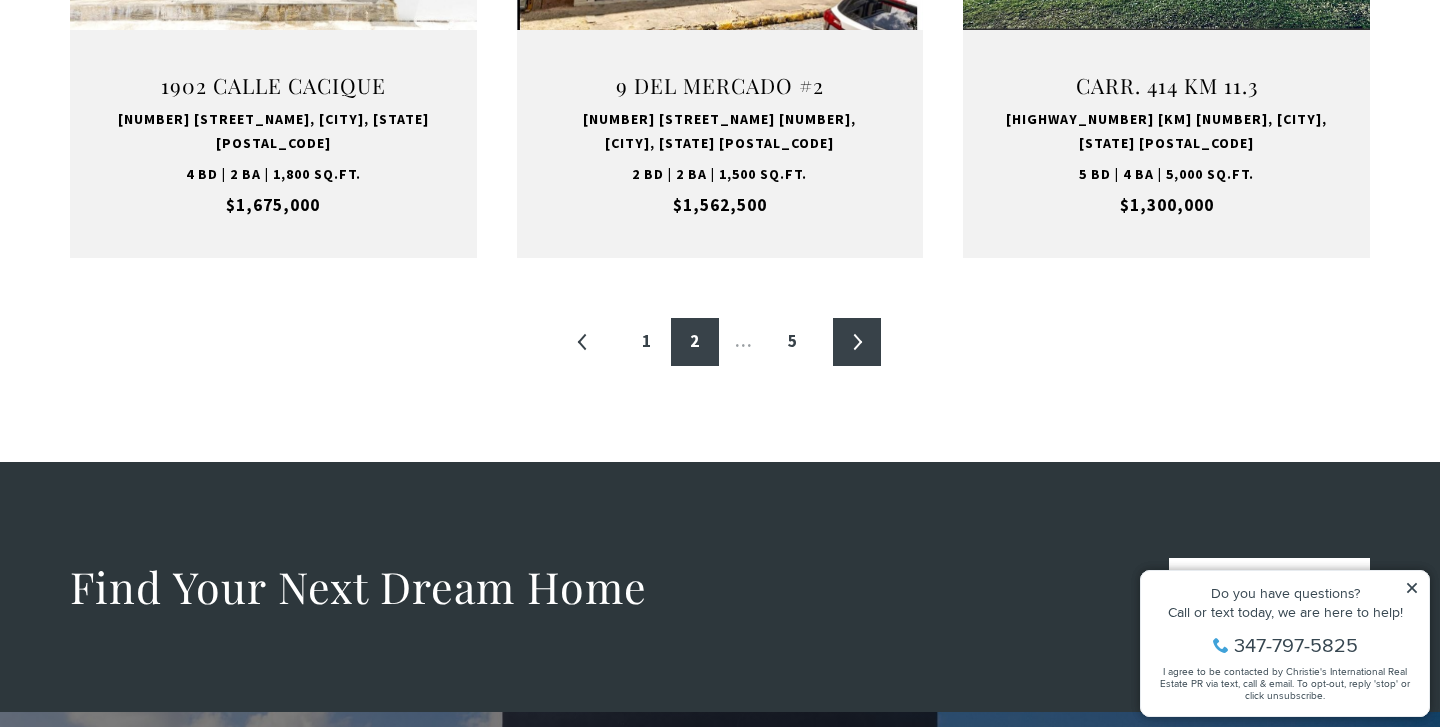 click on "»" at bounding box center [857, 342] 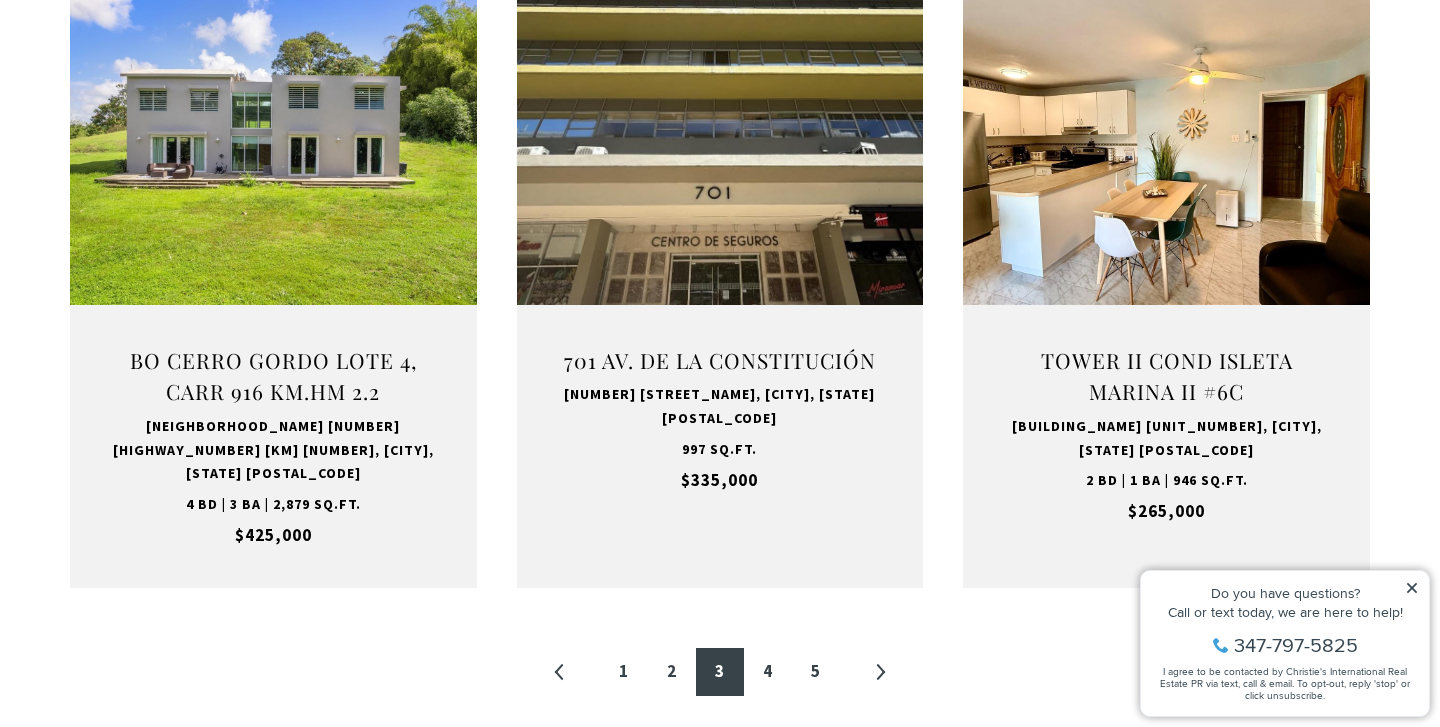 scroll, scrollTop: 2111, scrollLeft: 0, axis: vertical 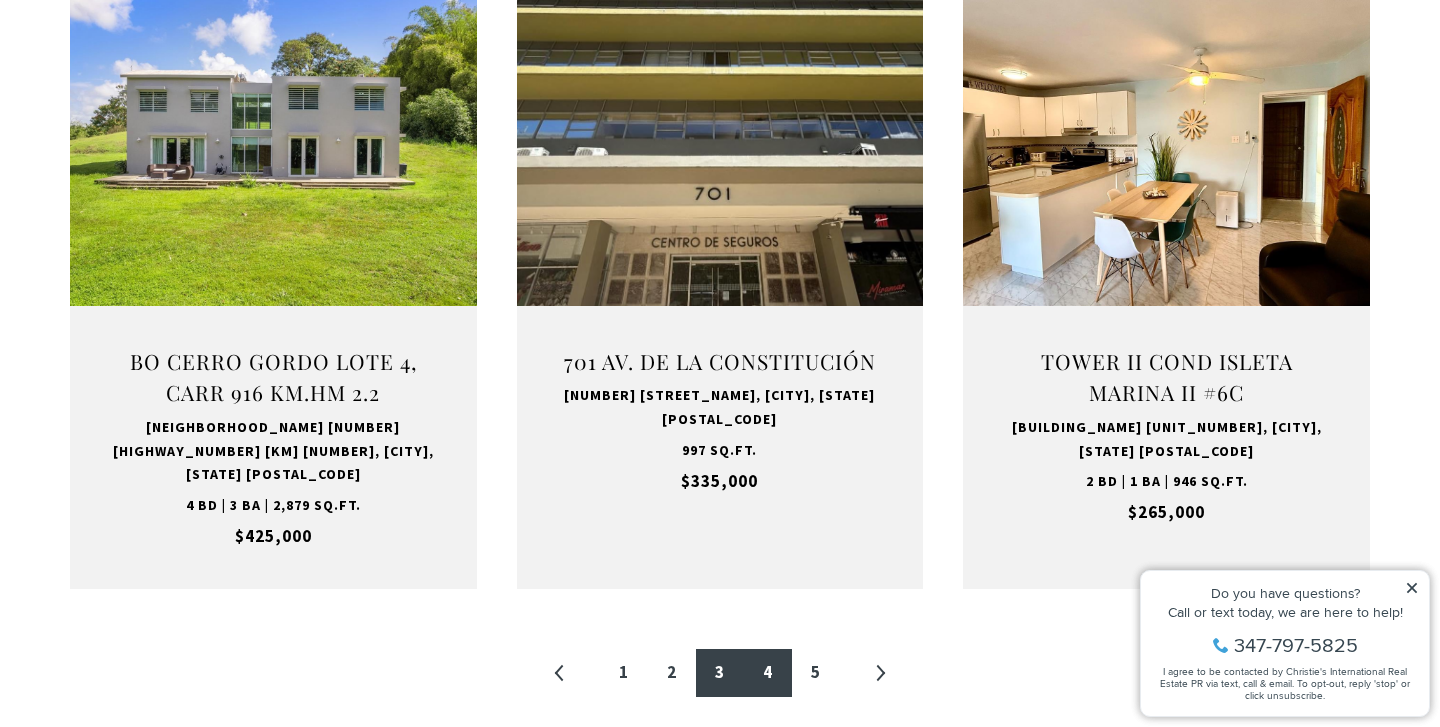 click on "4" at bounding box center (768, 673) 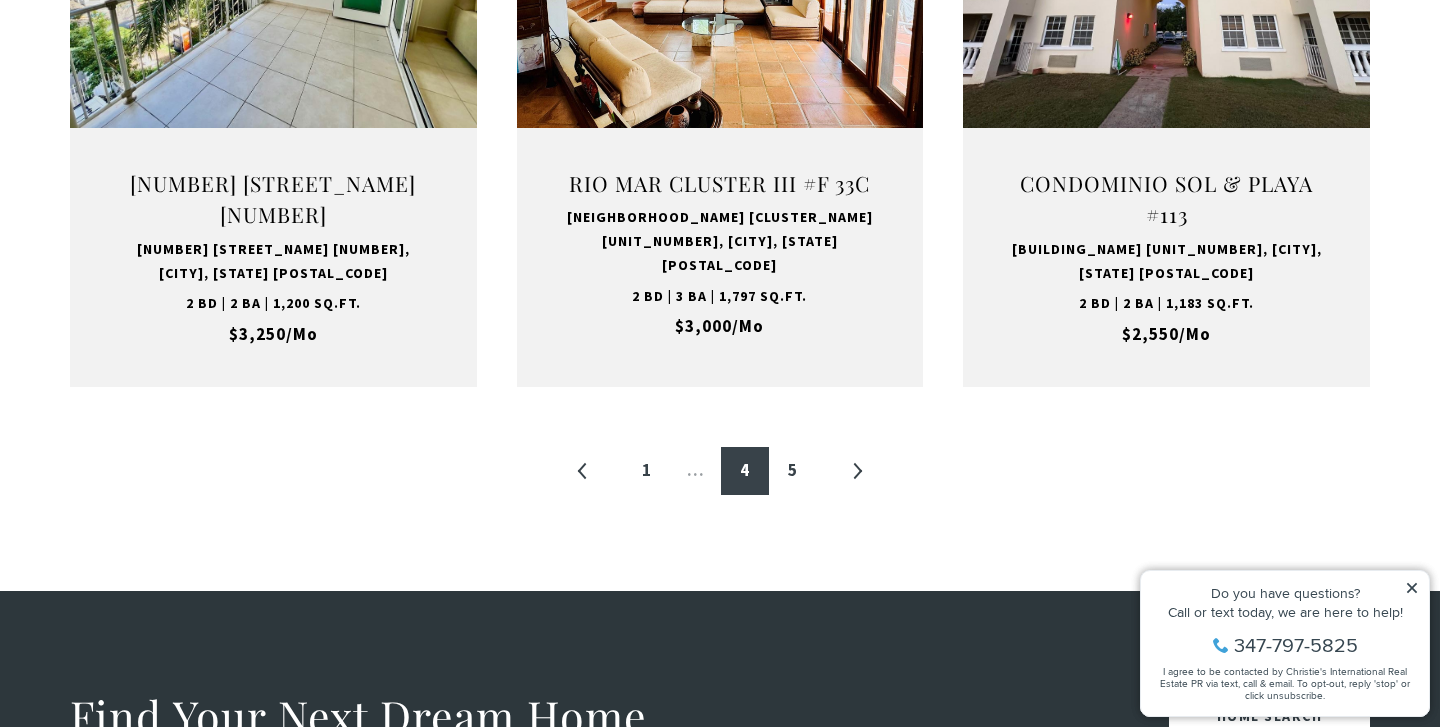 scroll, scrollTop: 2395, scrollLeft: 0, axis: vertical 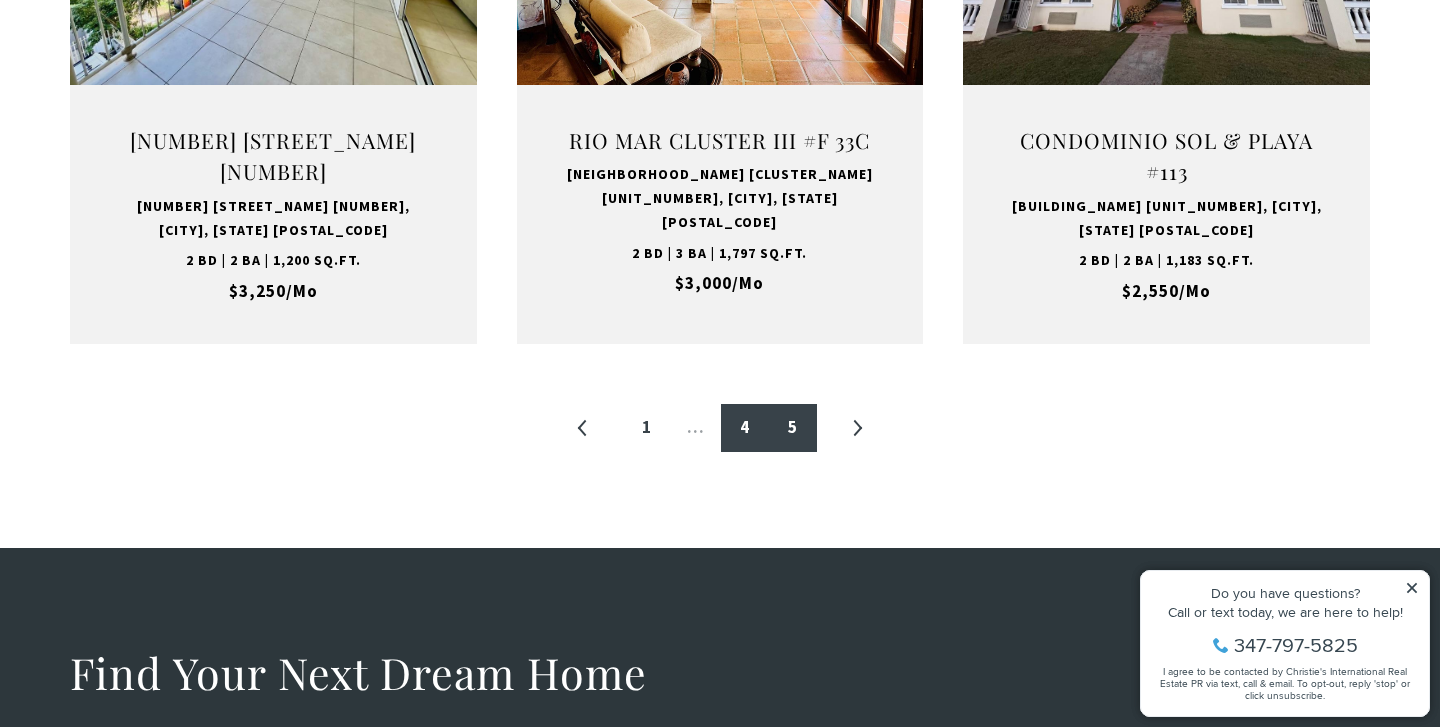 click on "5" at bounding box center [793, 428] 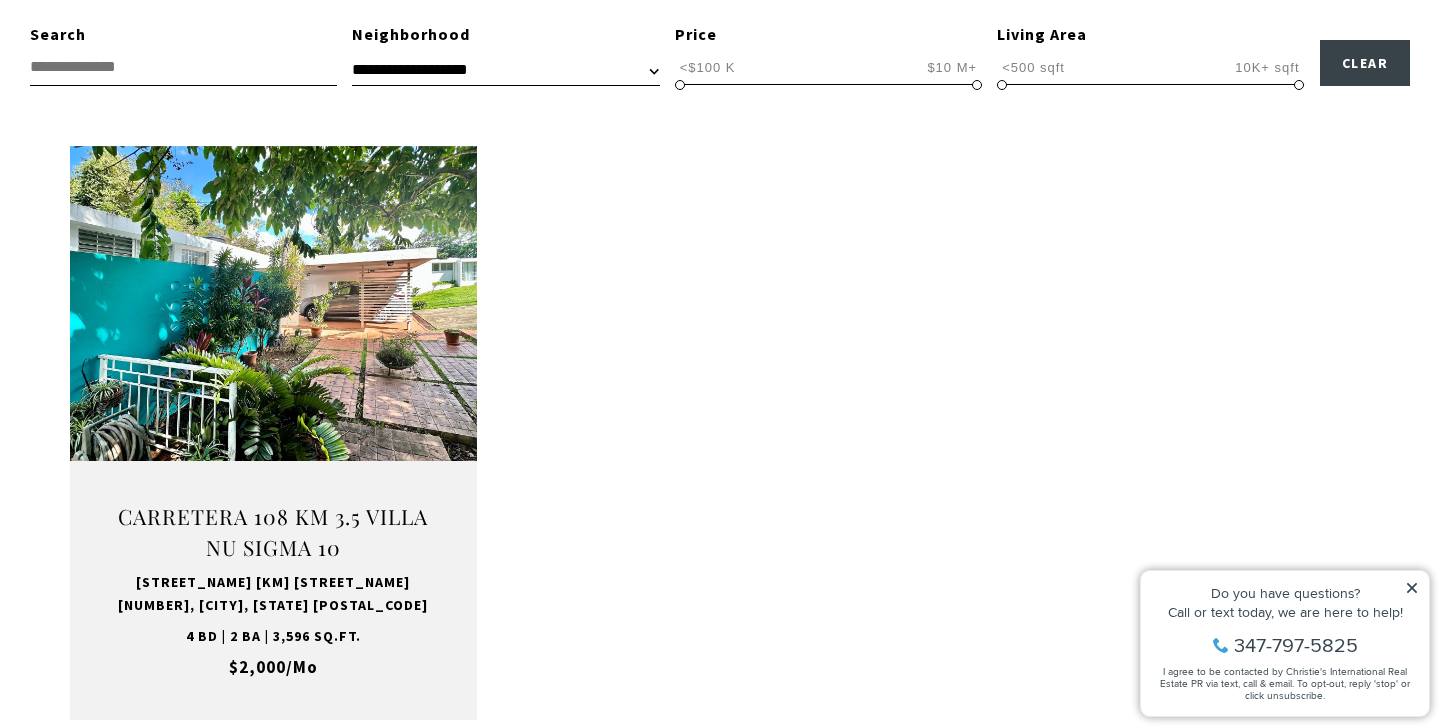scroll, scrollTop: 706, scrollLeft: 0, axis: vertical 